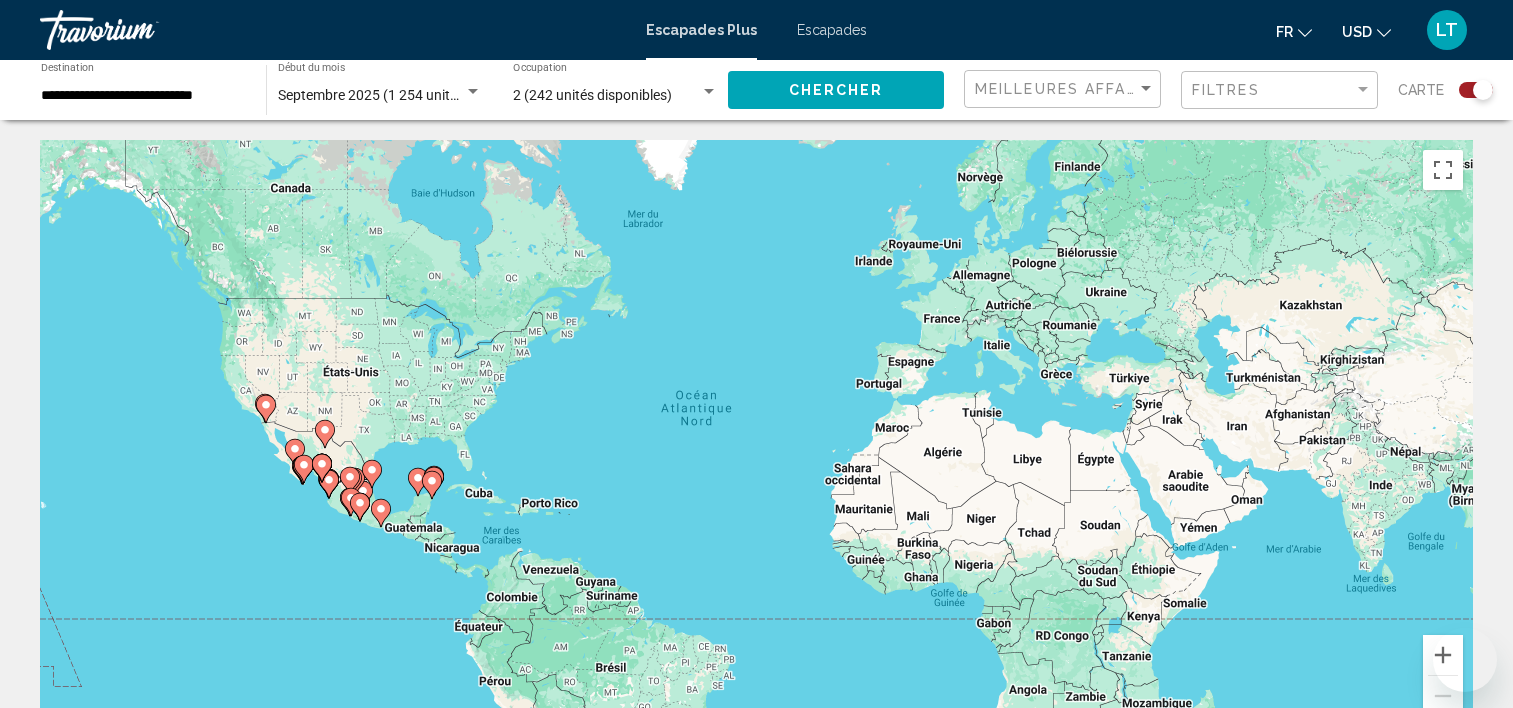 scroll, scrollTop: 0, scrollLeft: 0, axis: both 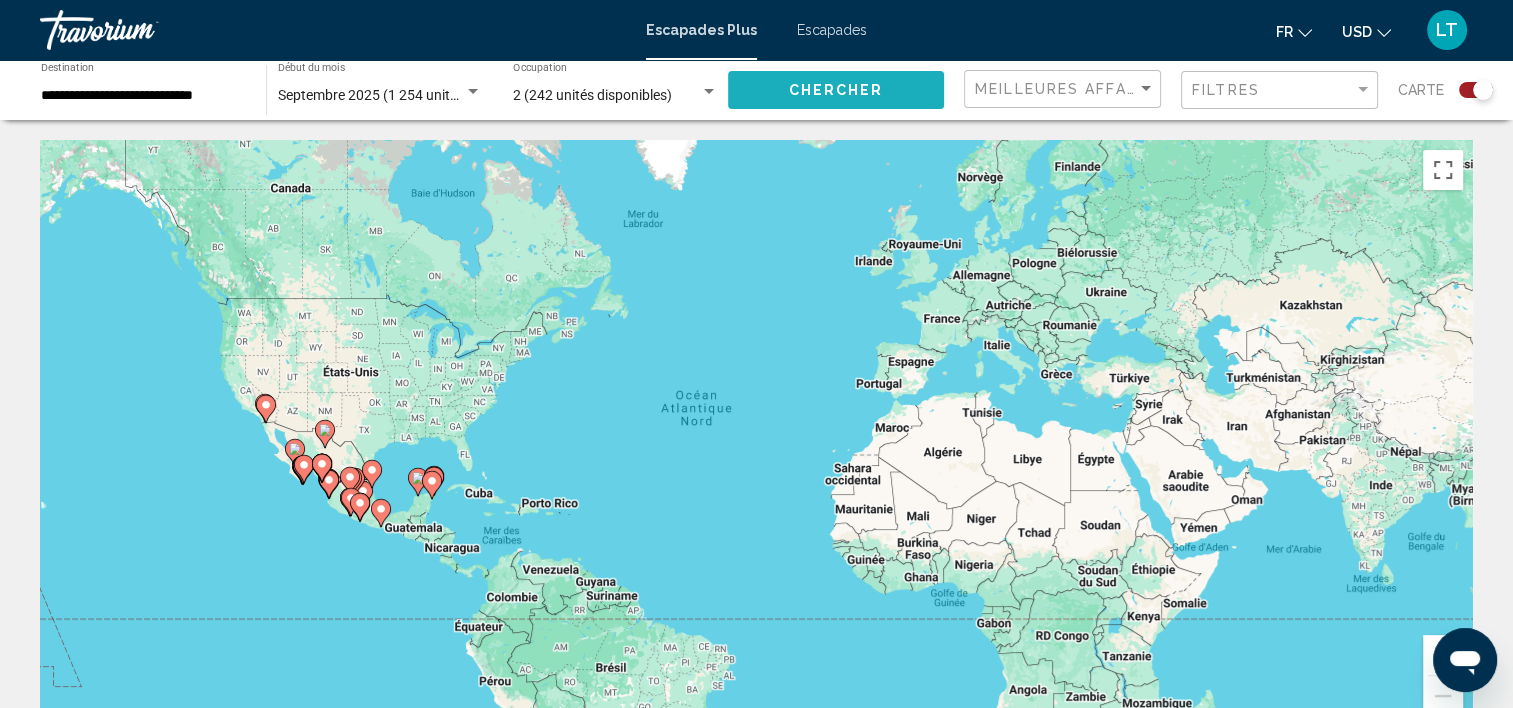 click on "Chercher" 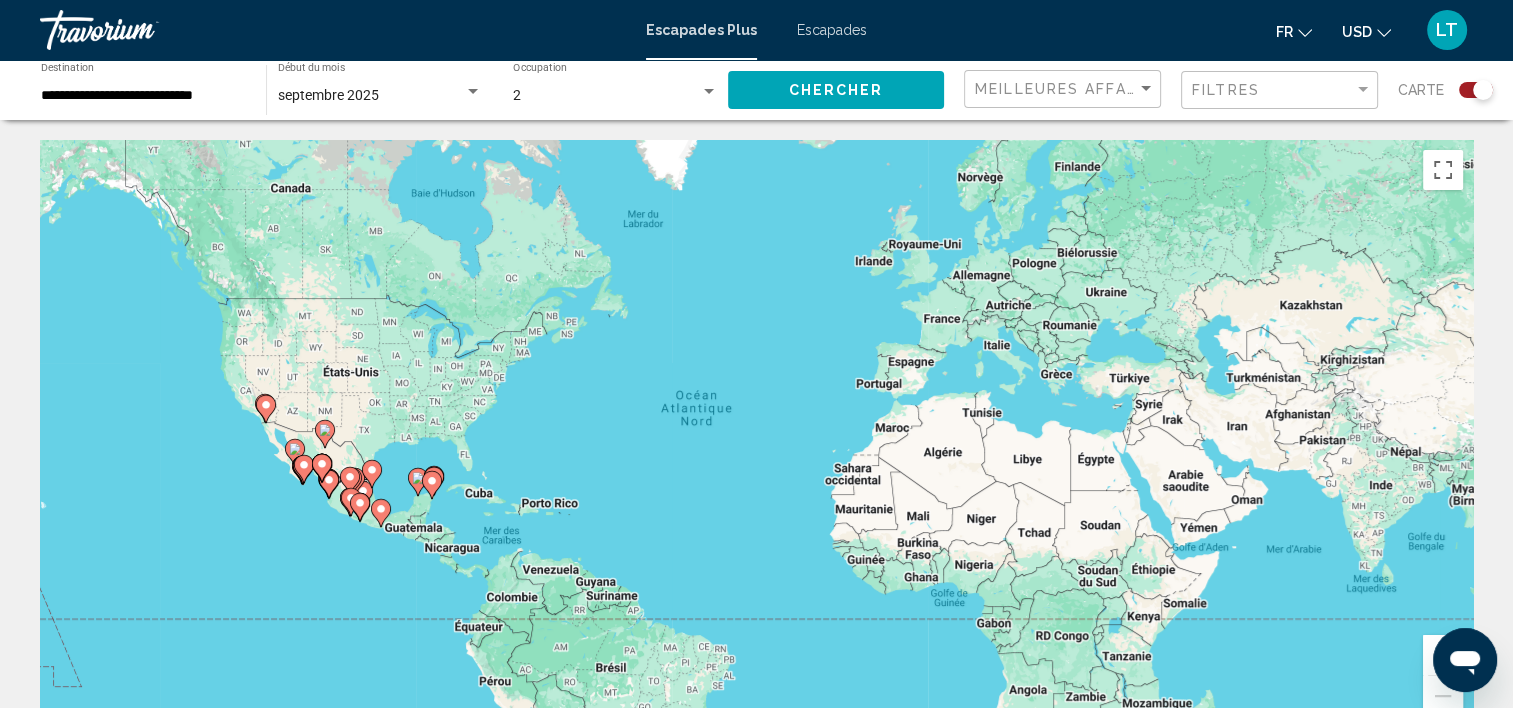 click at bounding box center (709, 91) 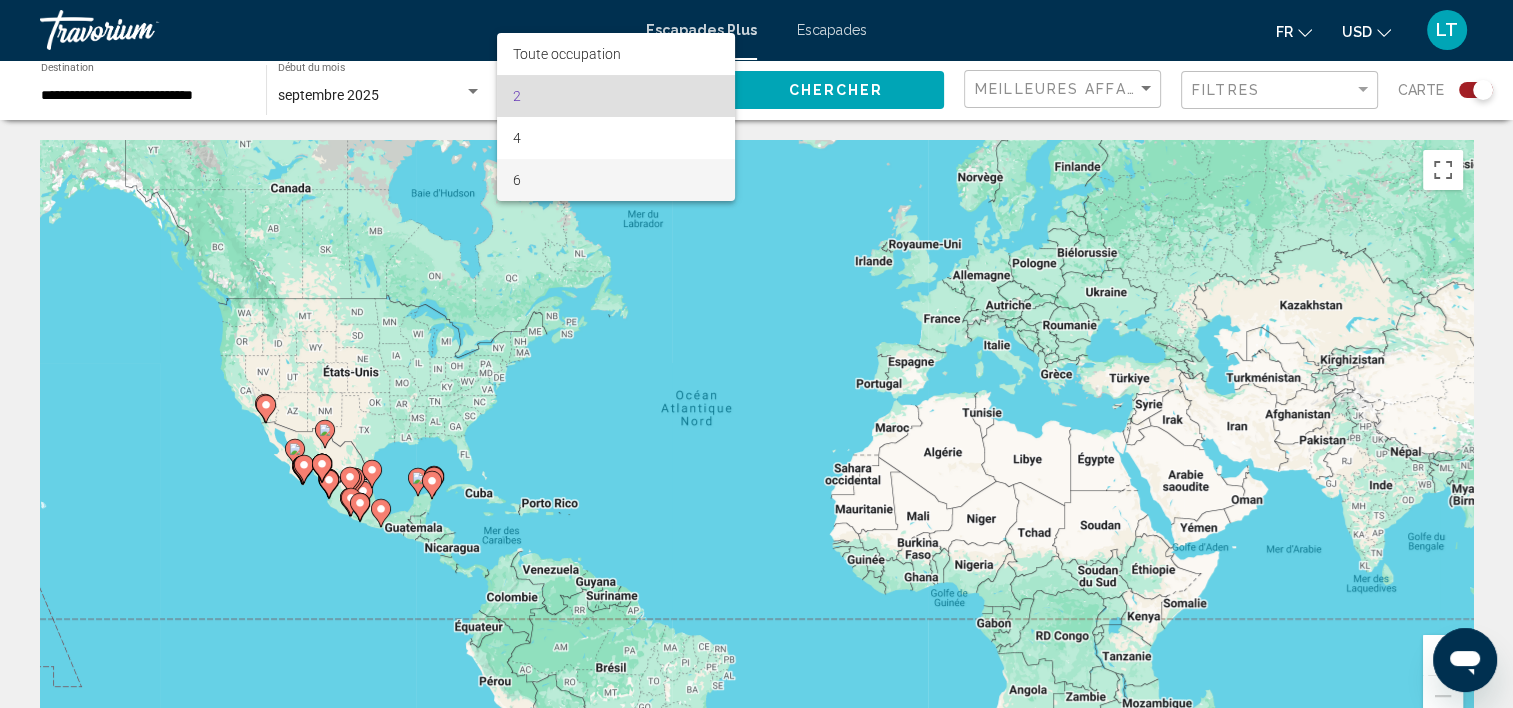 click on "6" at bounding box center (615, 180) 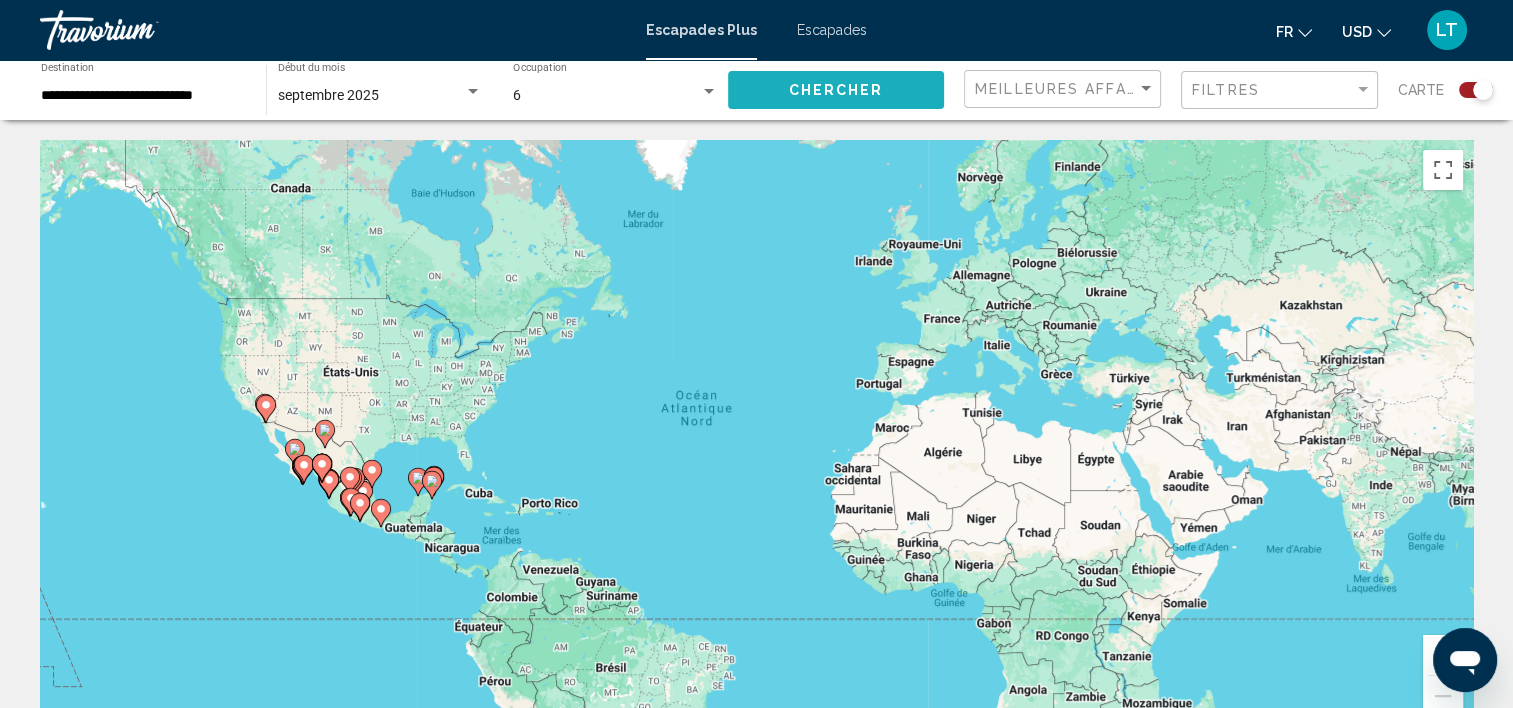 click on "Chercher" 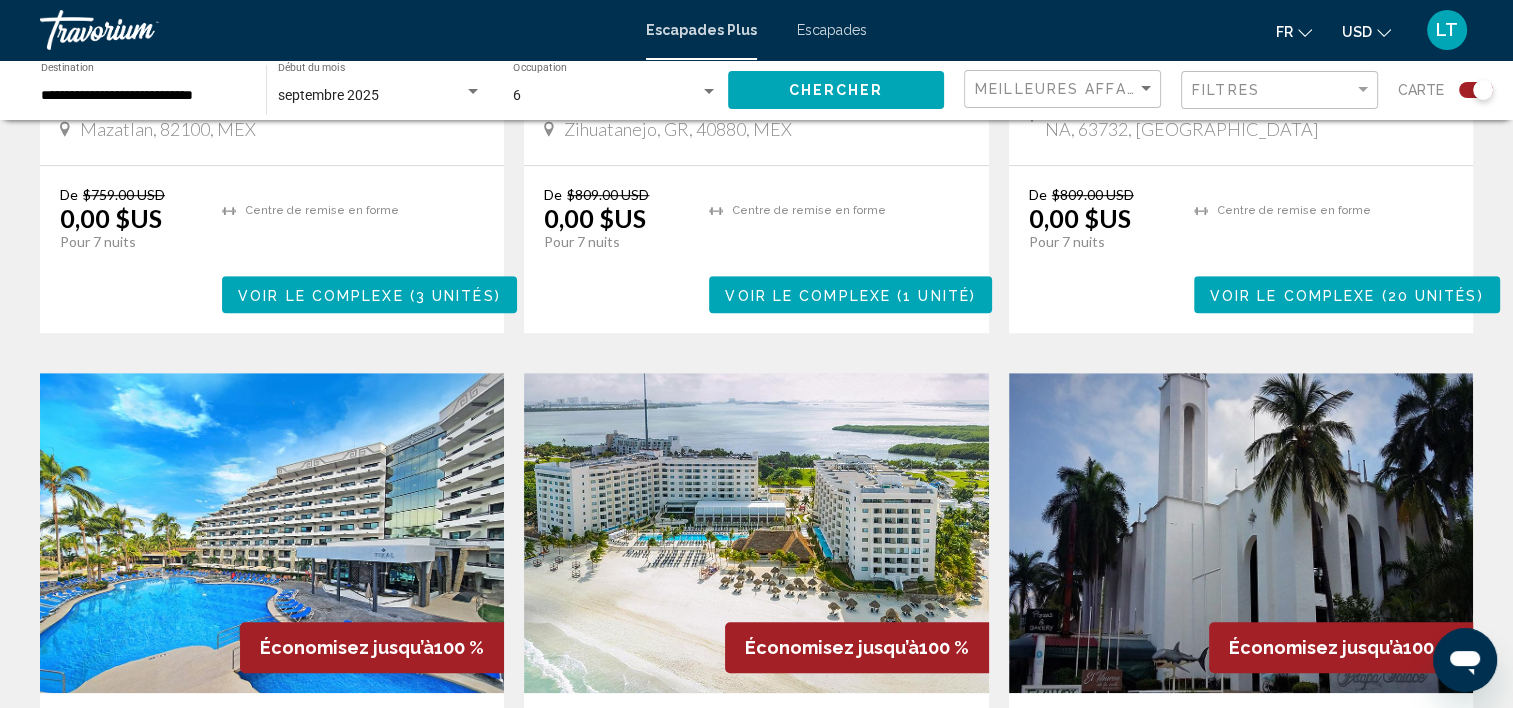 scroll, scrollTop: 1300, scrollLeft: 0, axis: vertical 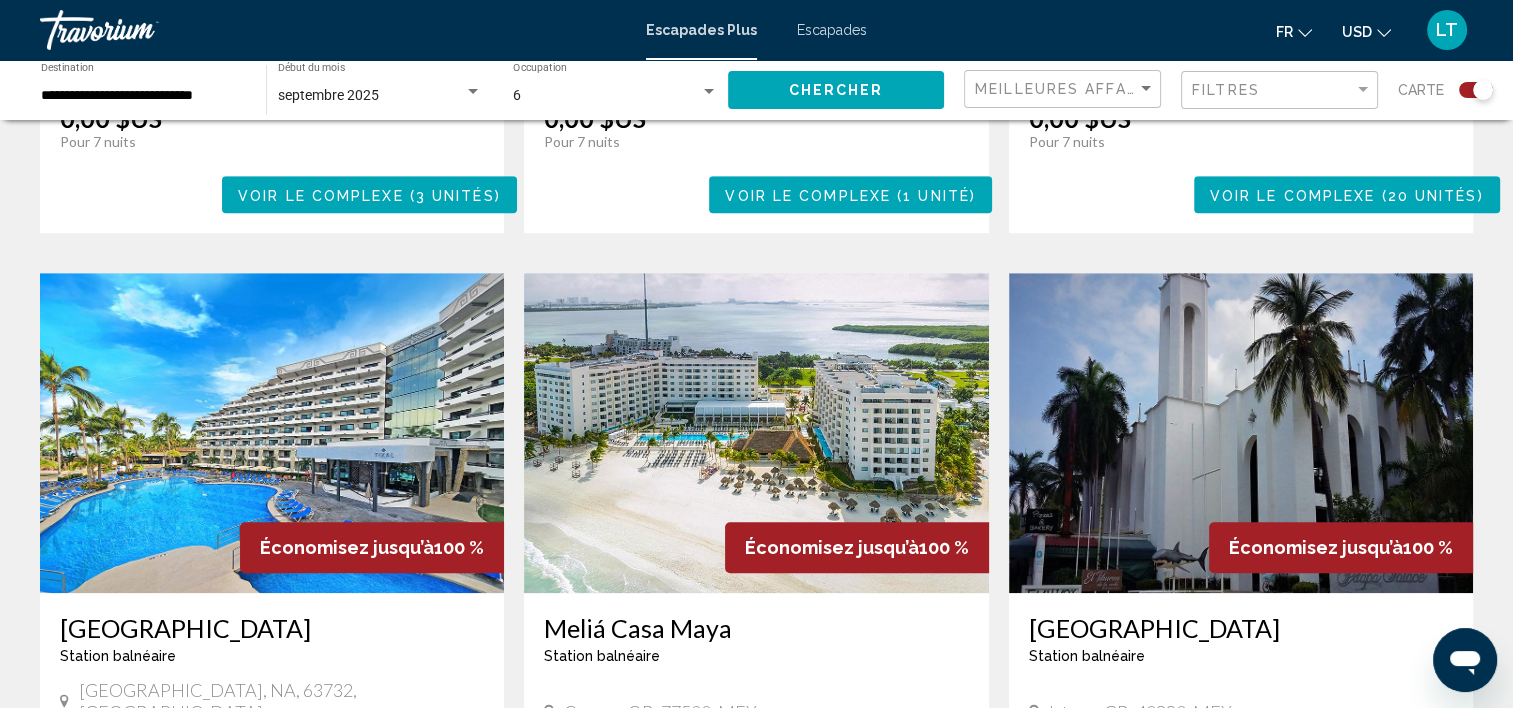 click at bounding box center (756, 433) 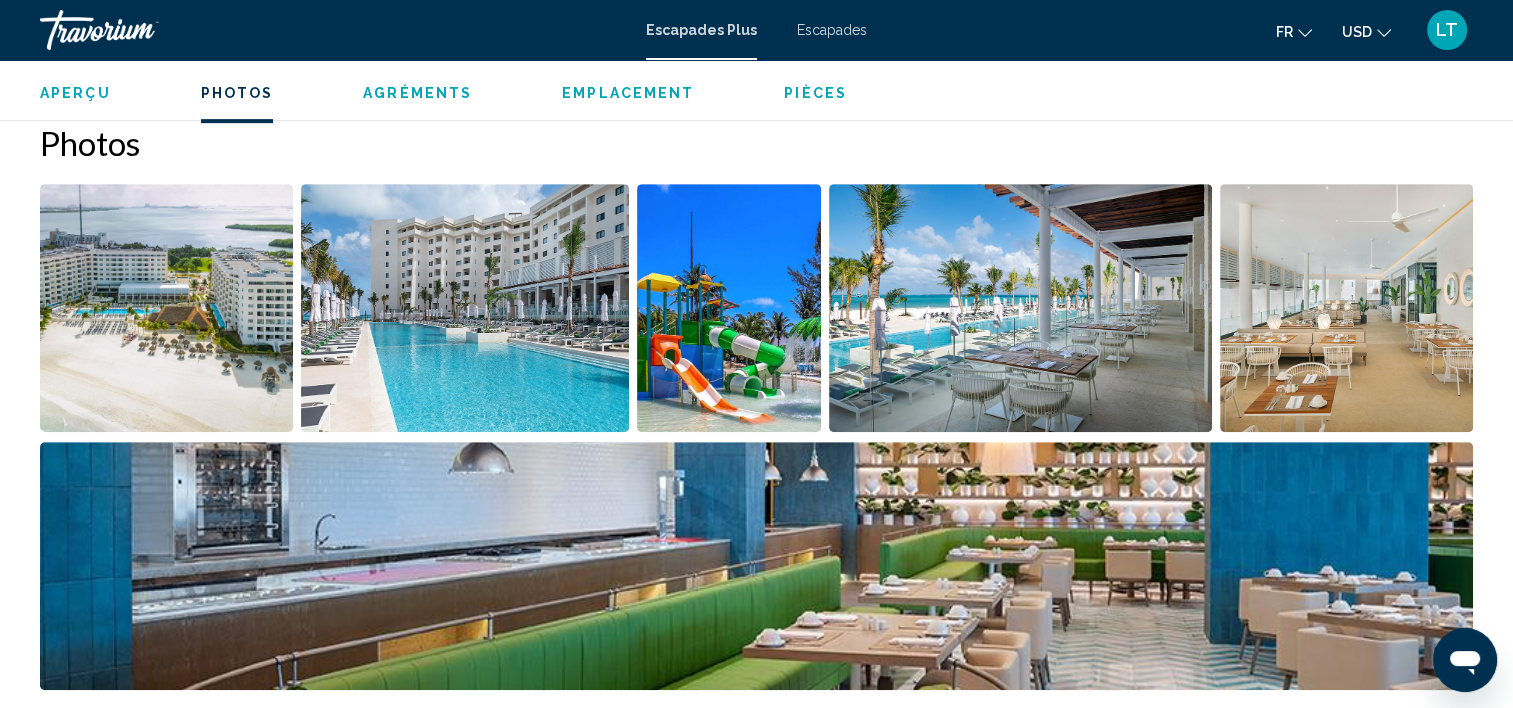 scroll, scrollTop: 906, scrollLeft: 0, axis: vertical 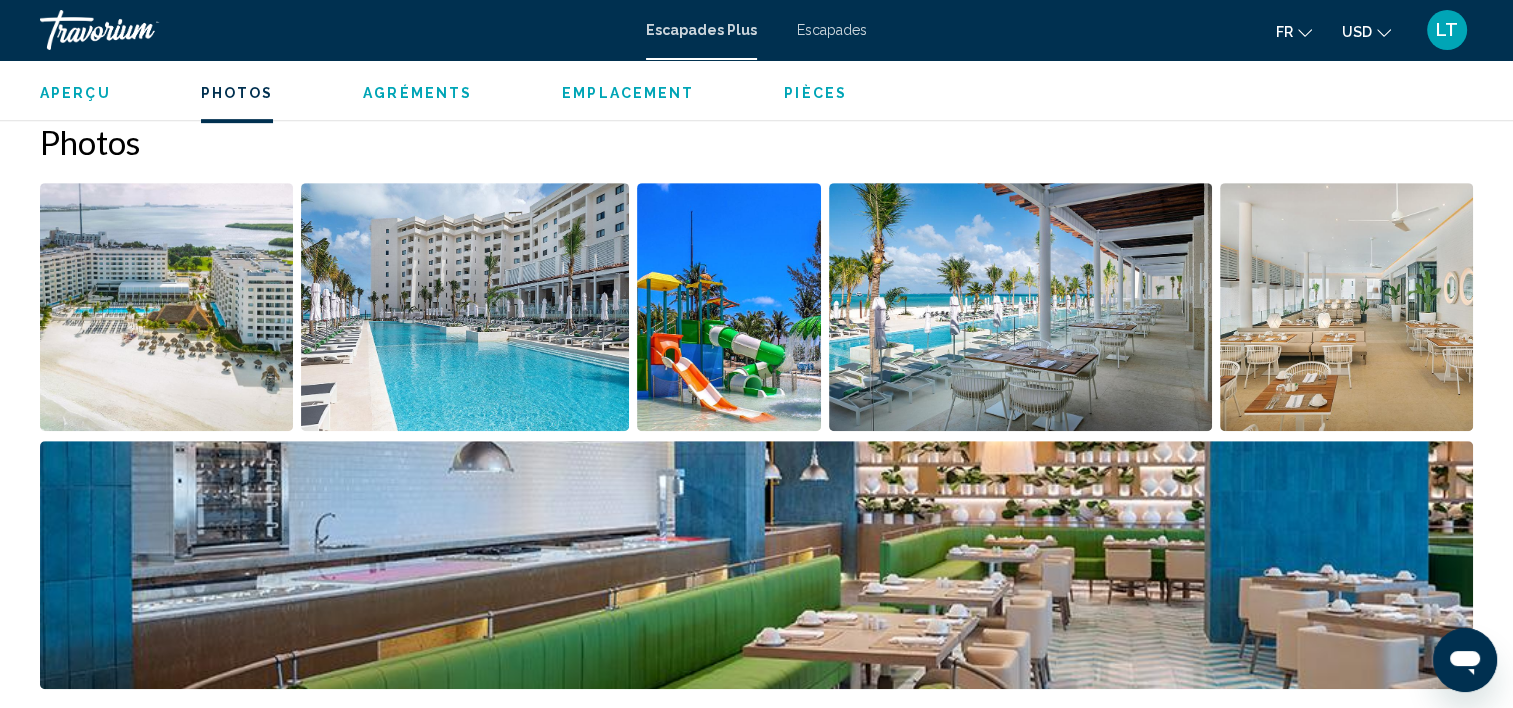 click at bounding box center [166, 307] 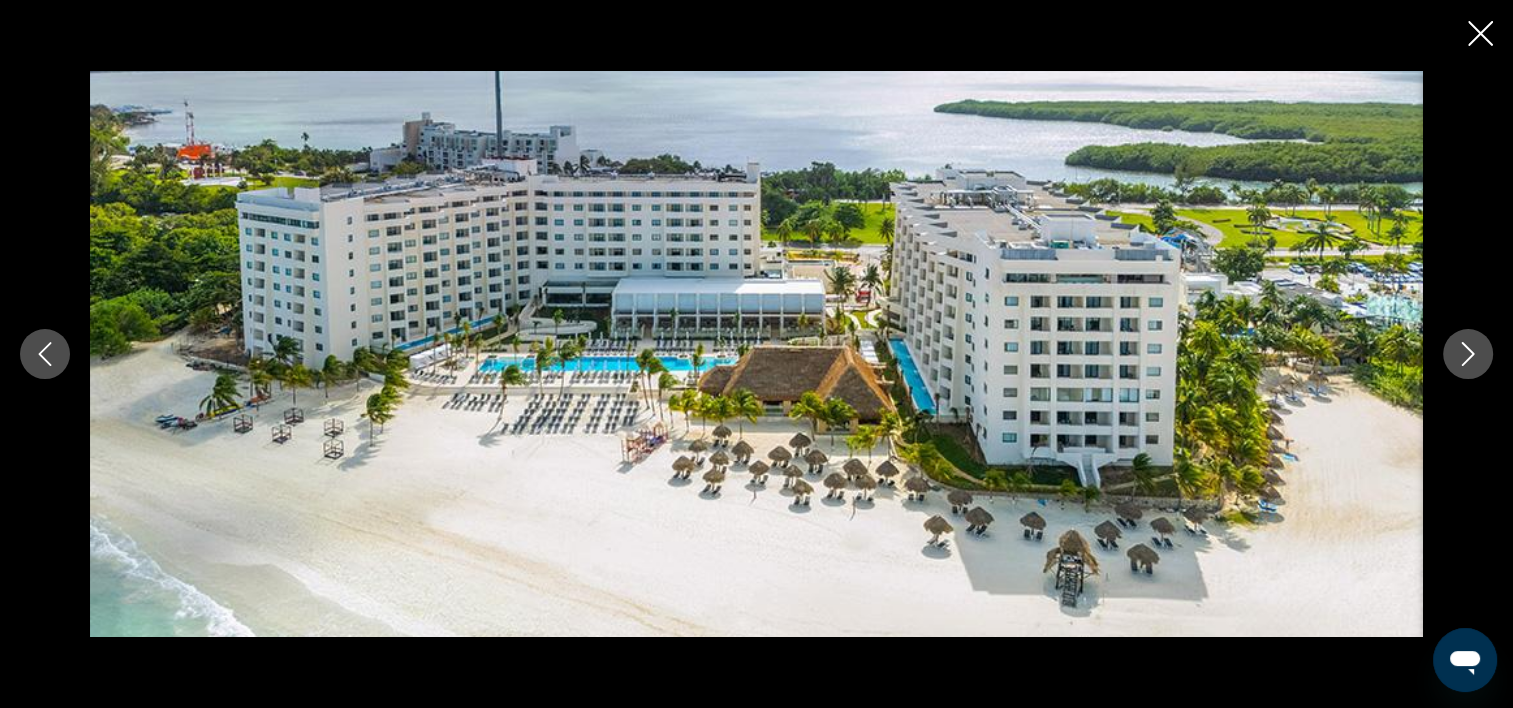 click 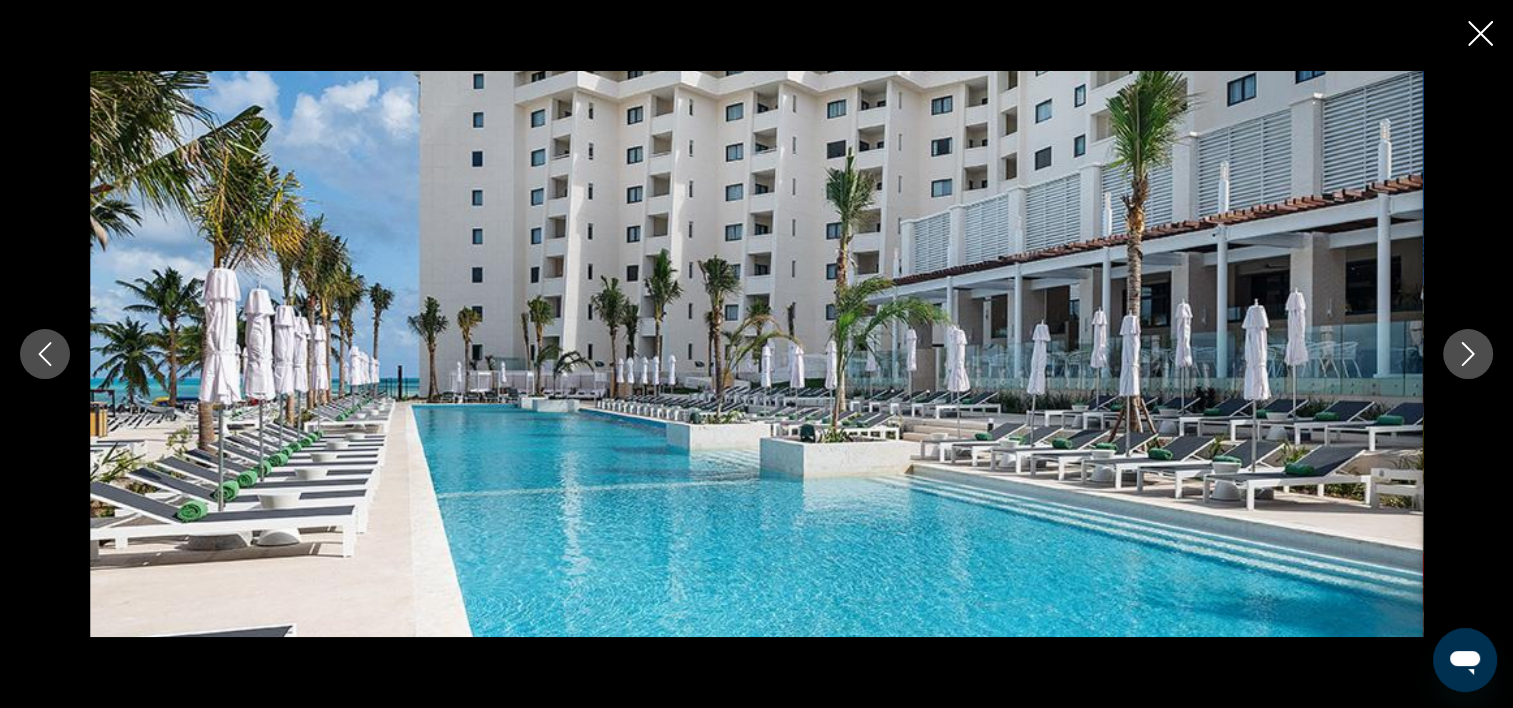 click 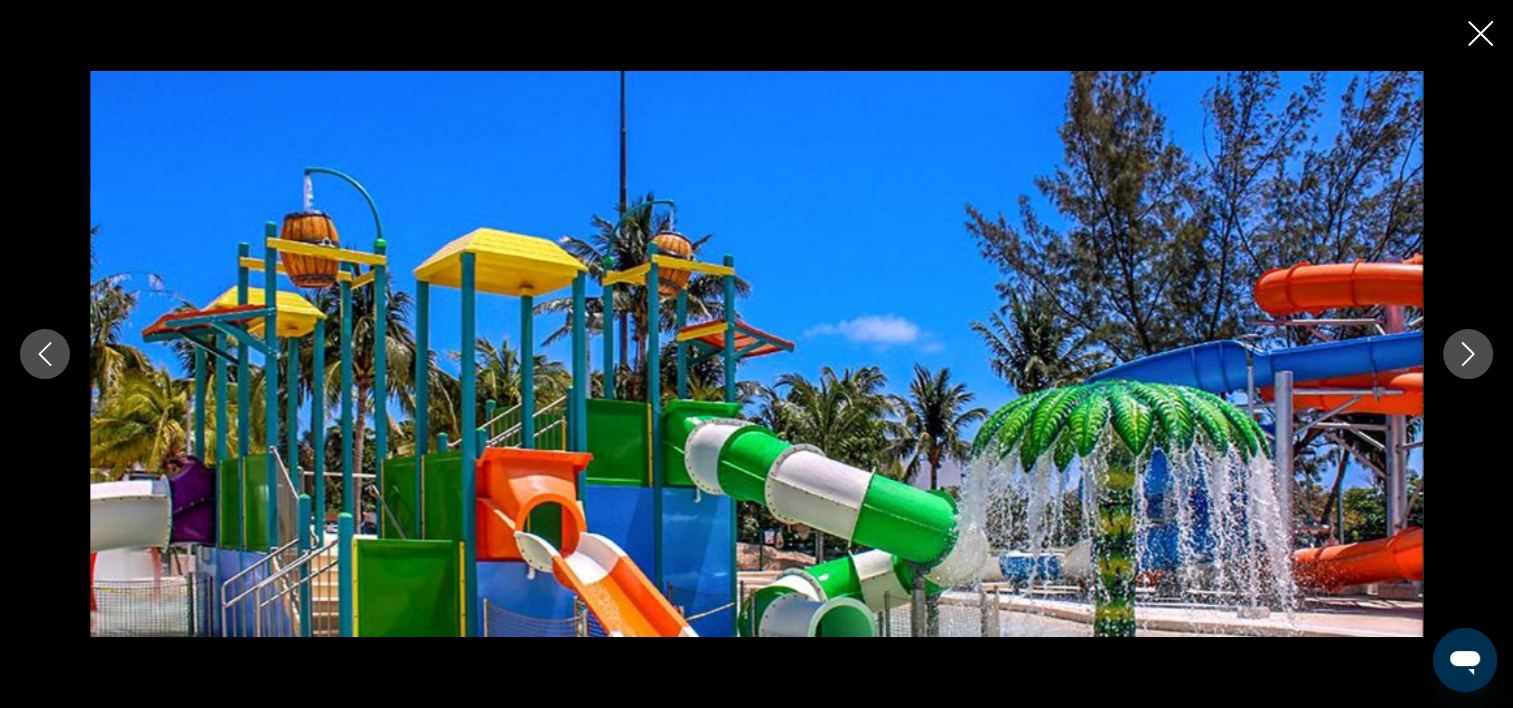 click 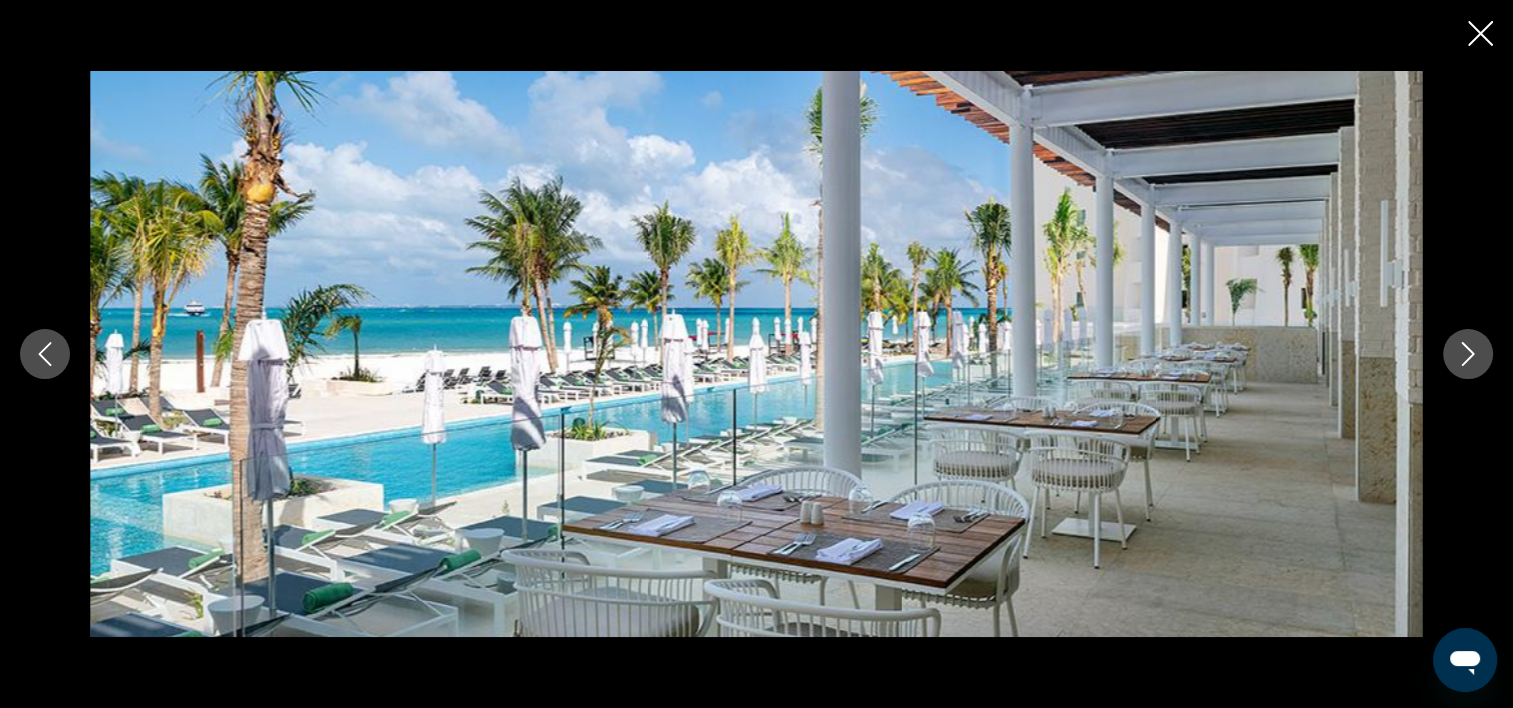 click 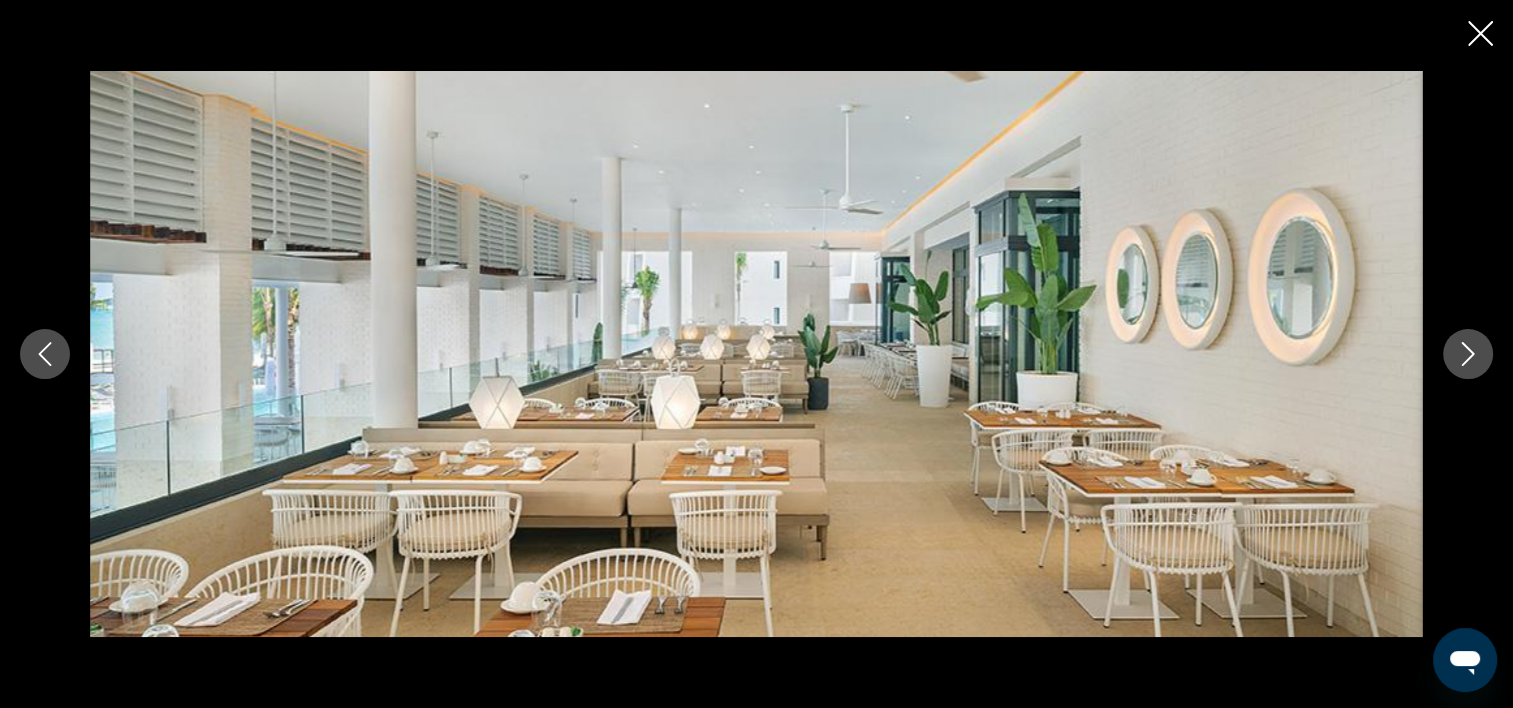 click 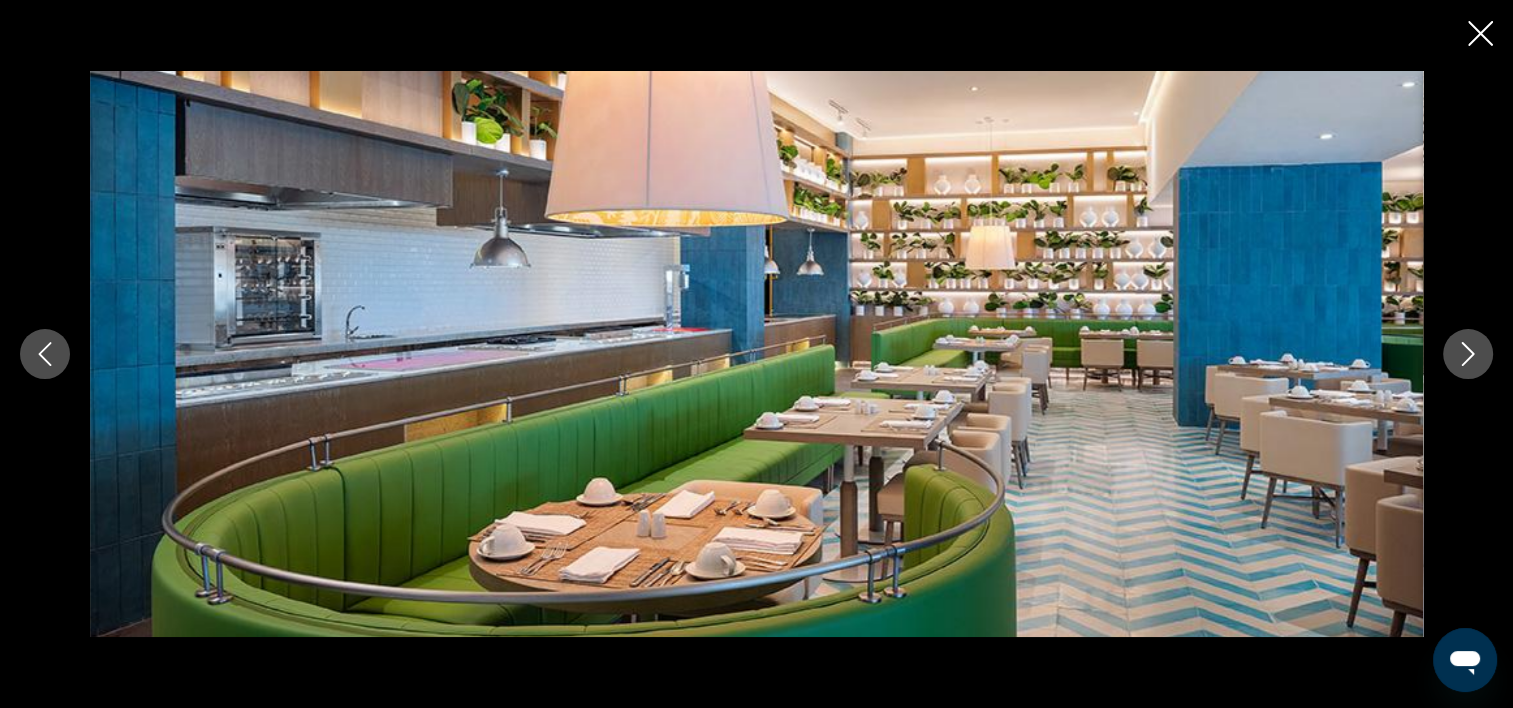 click 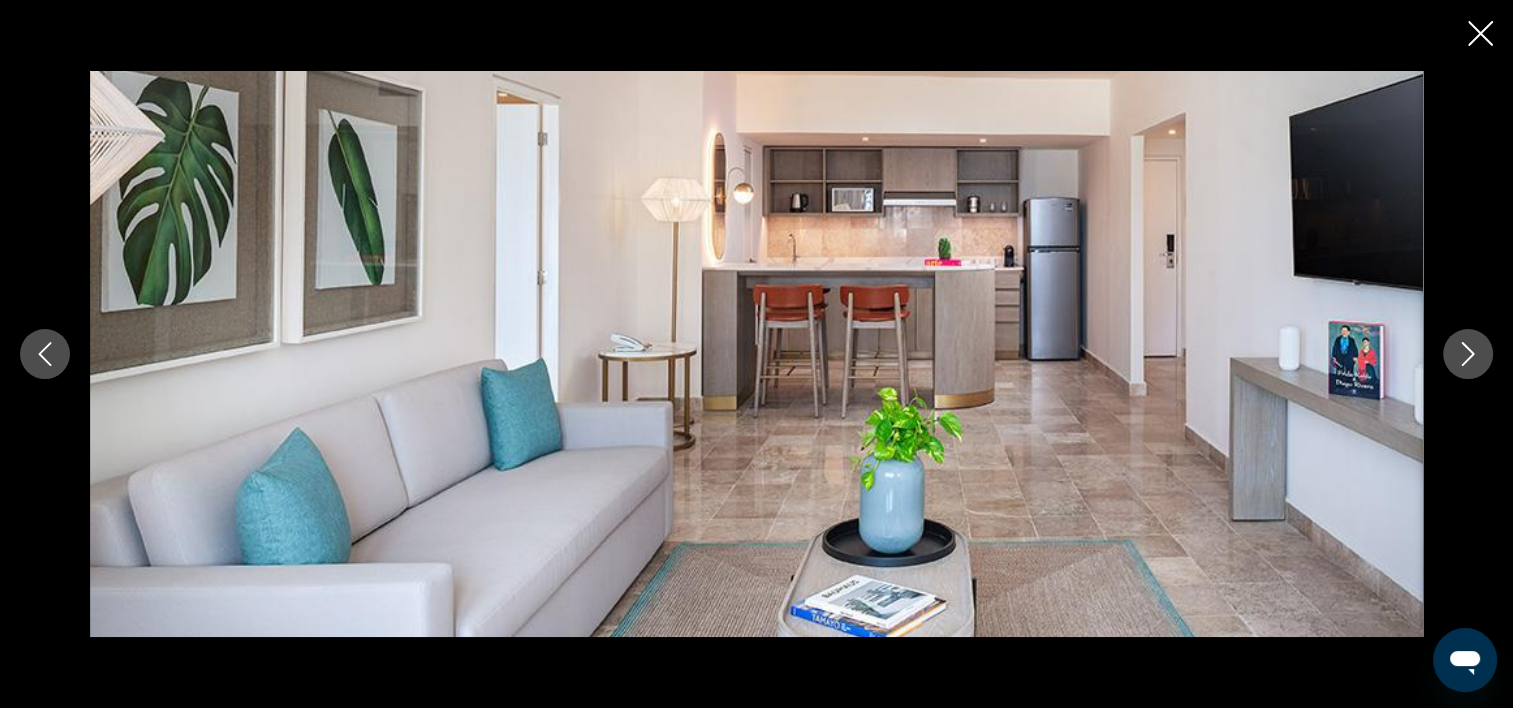 click 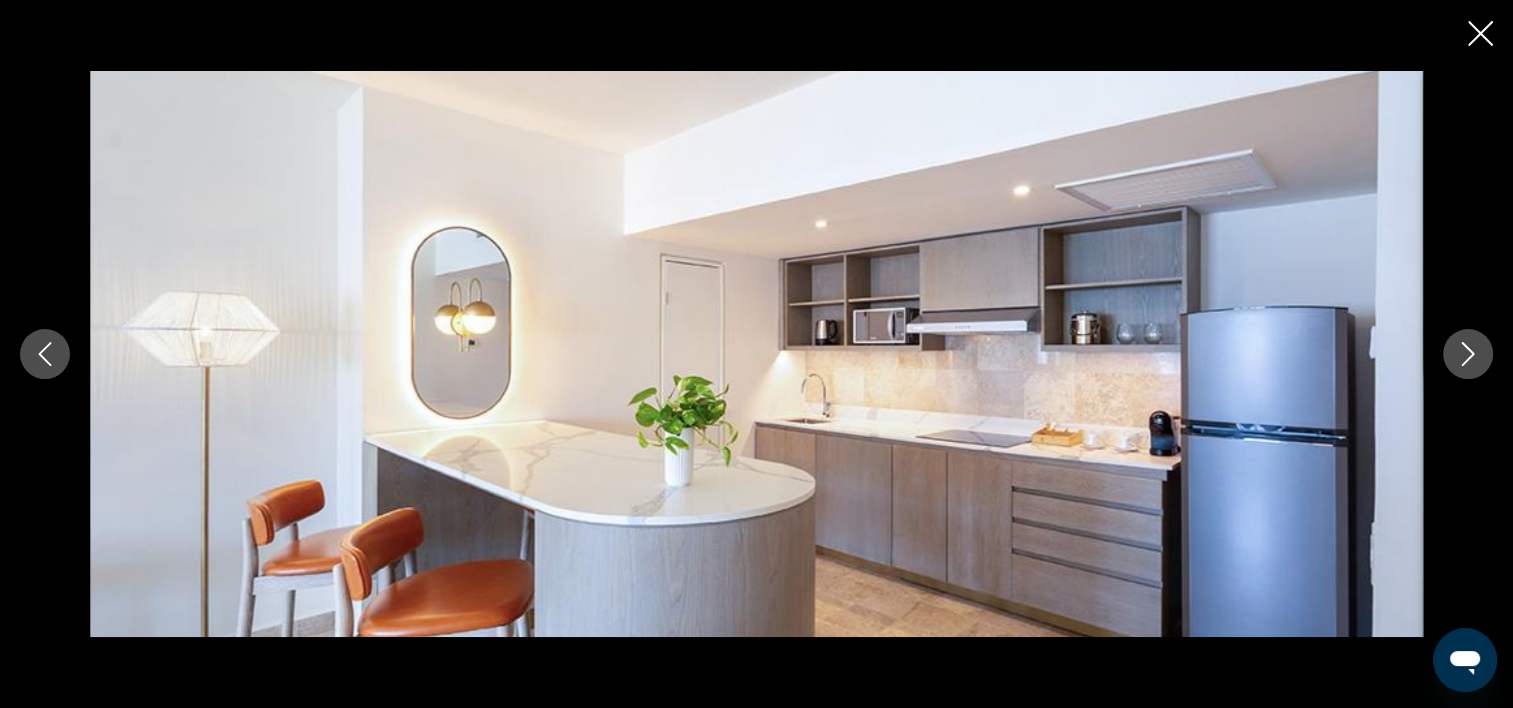click 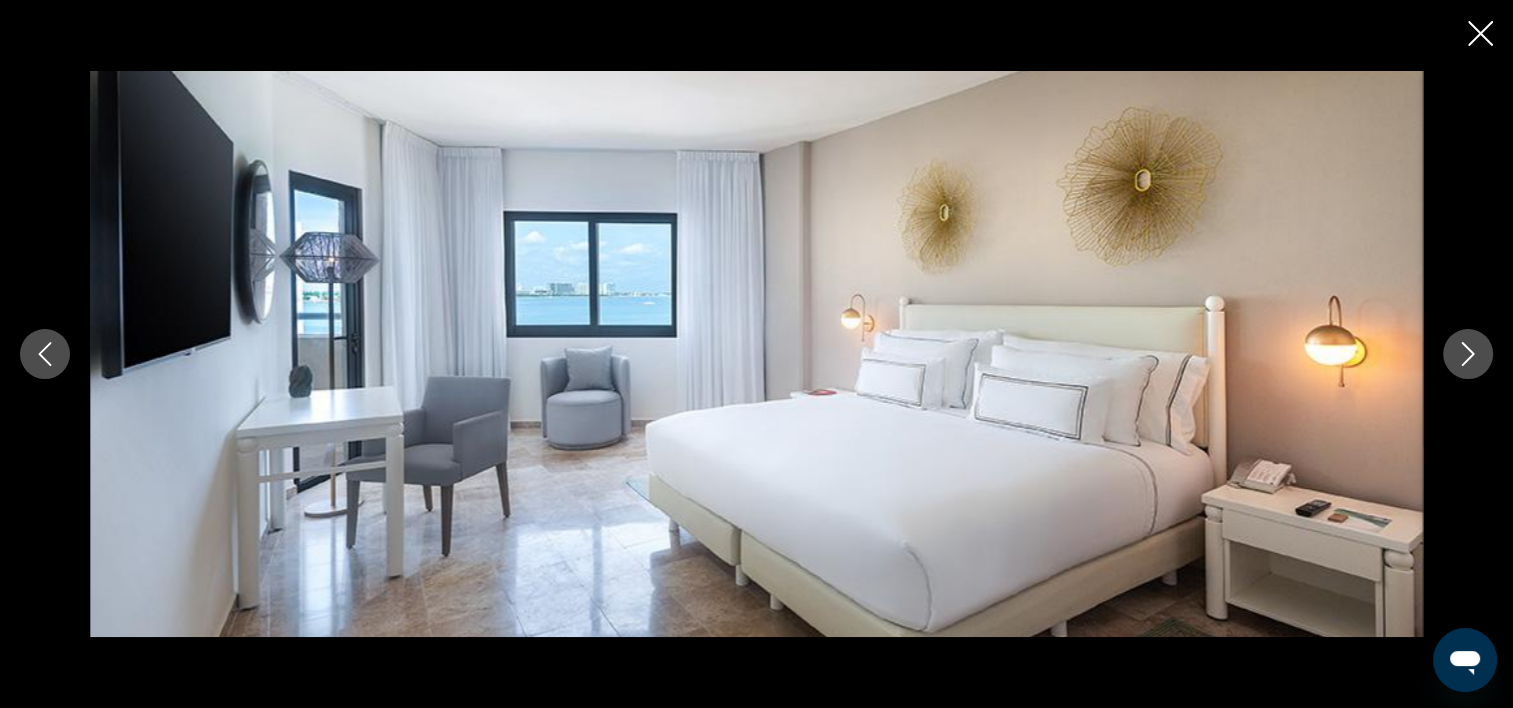 click 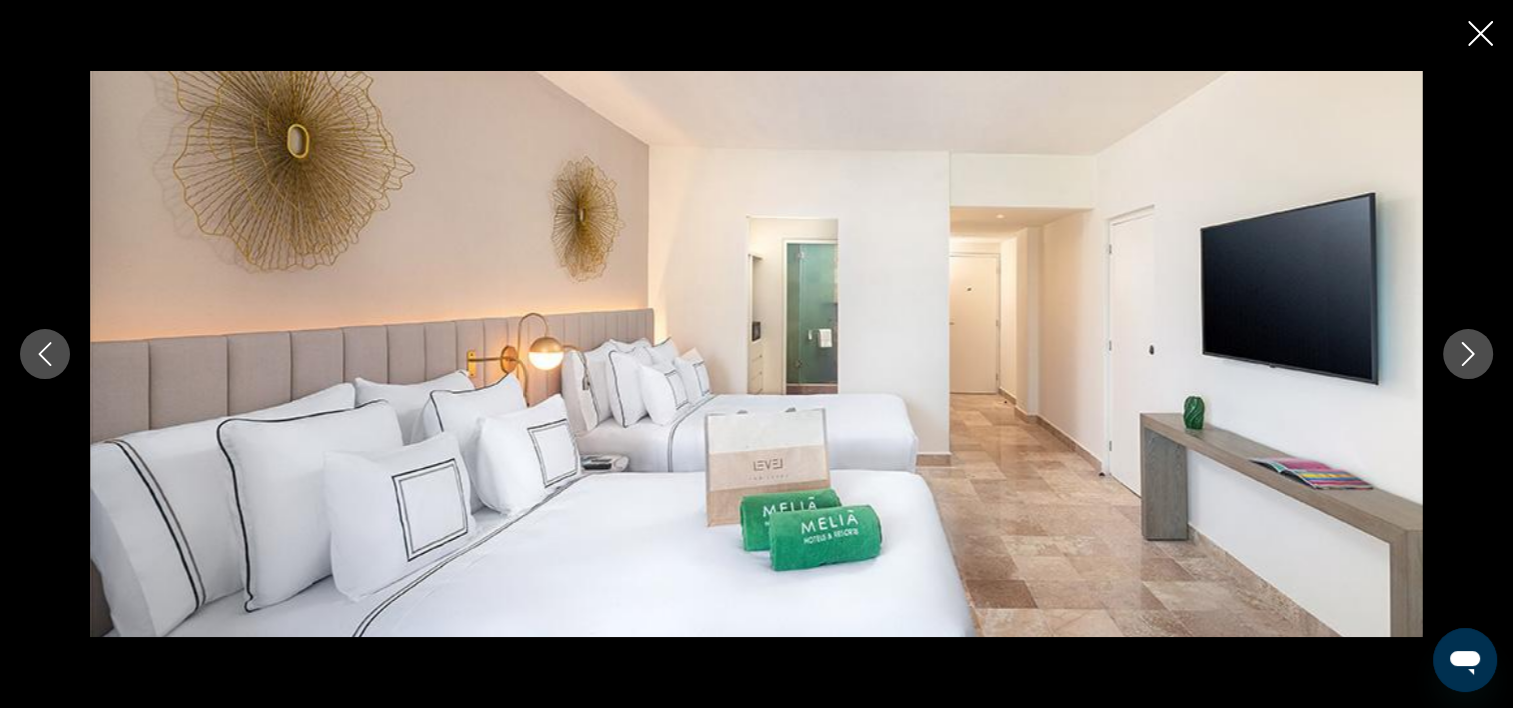 click 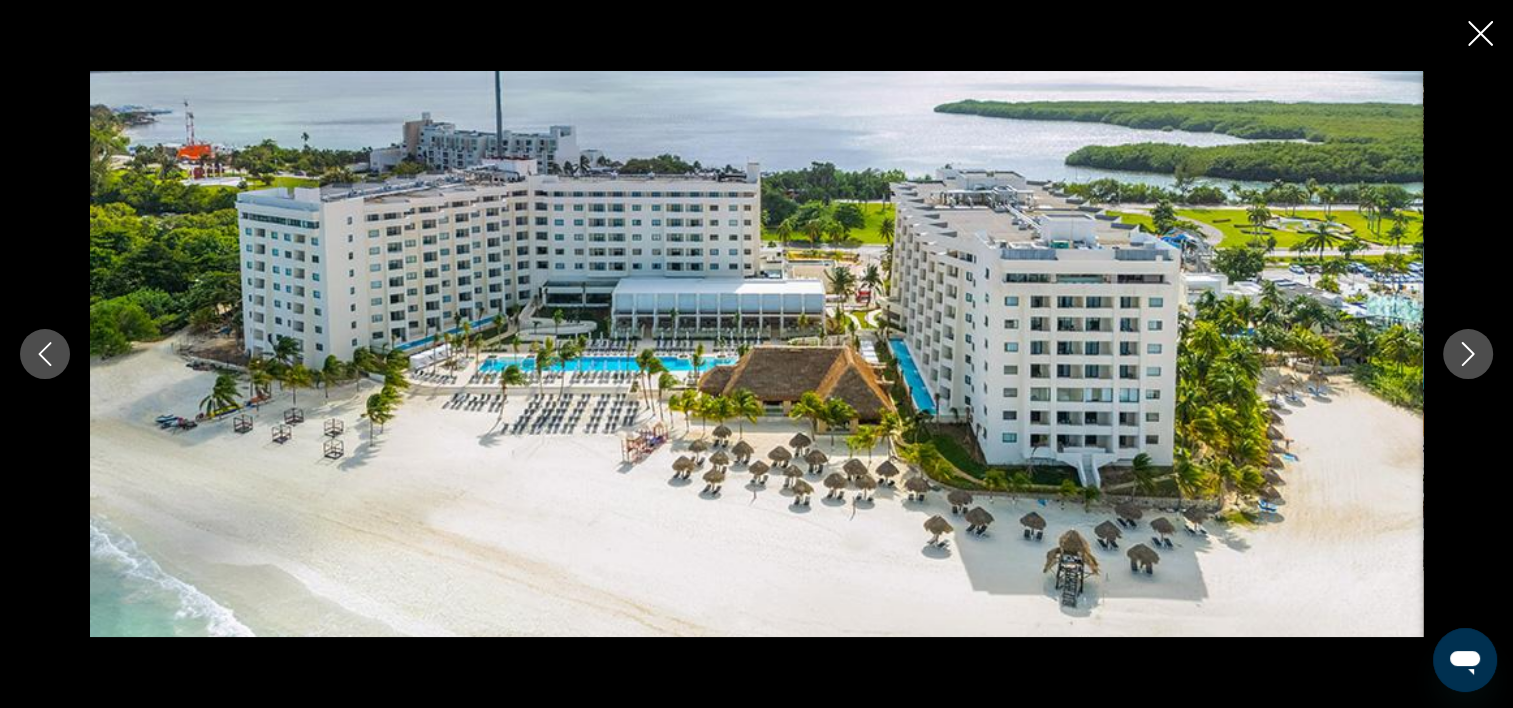 click 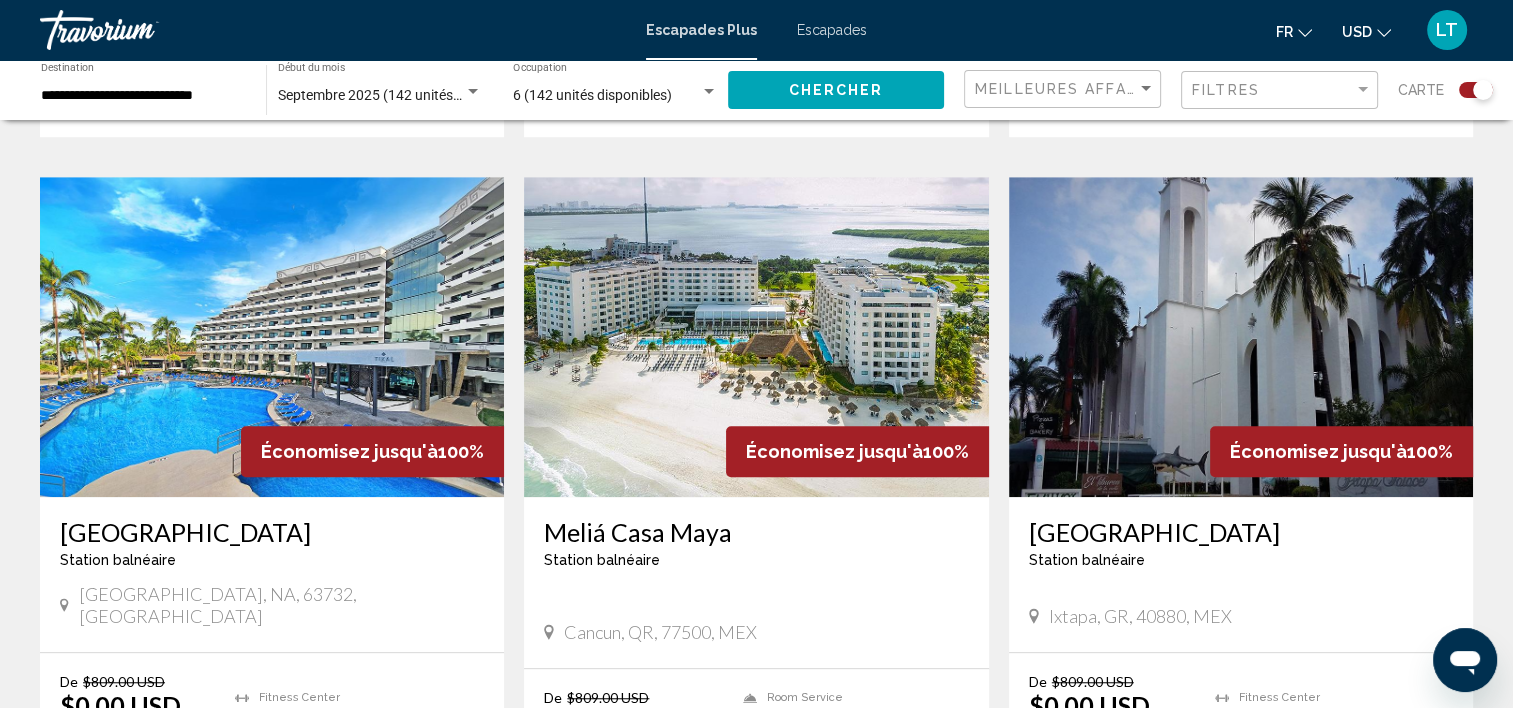 scroll, scrollTop: 1400, scrollLeft: 0, axis: vertical 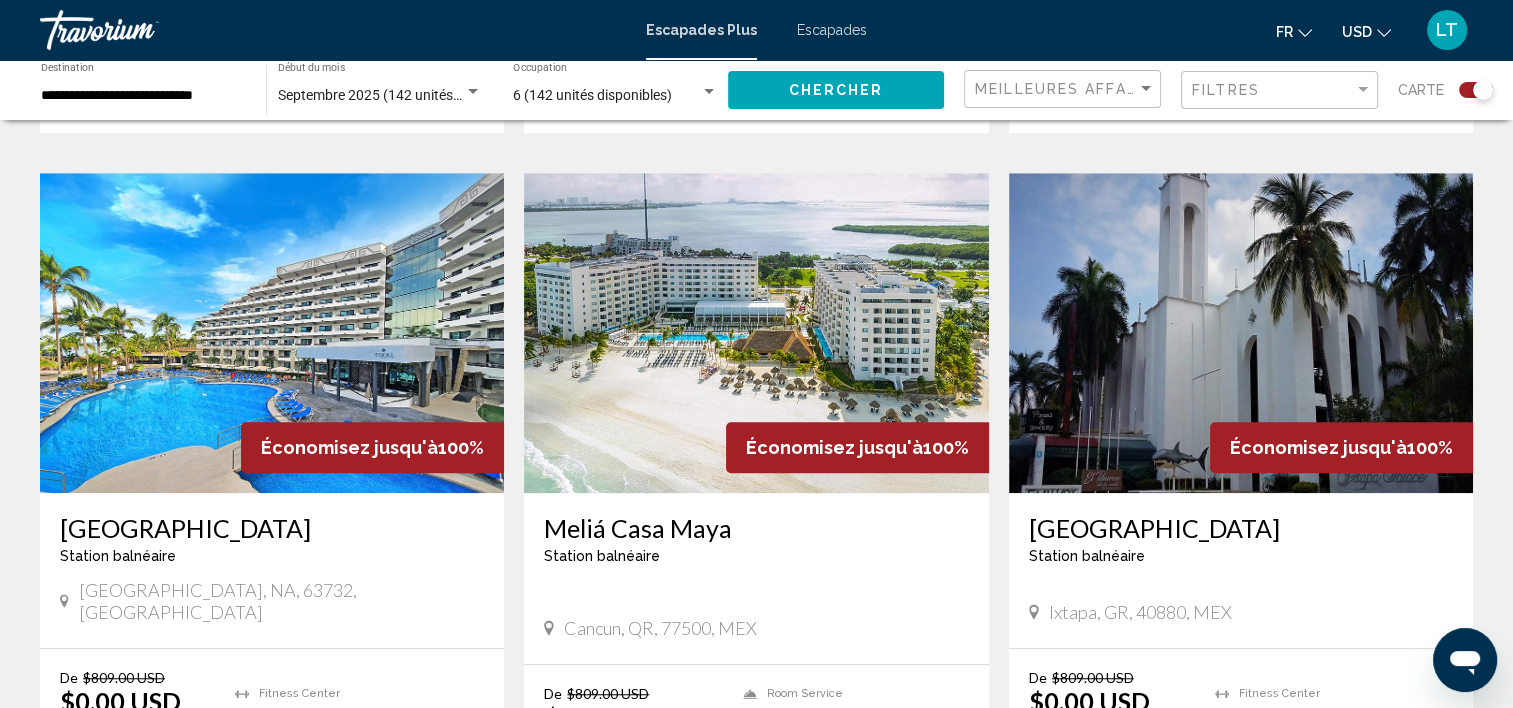 click at bounding box center (272, 333) 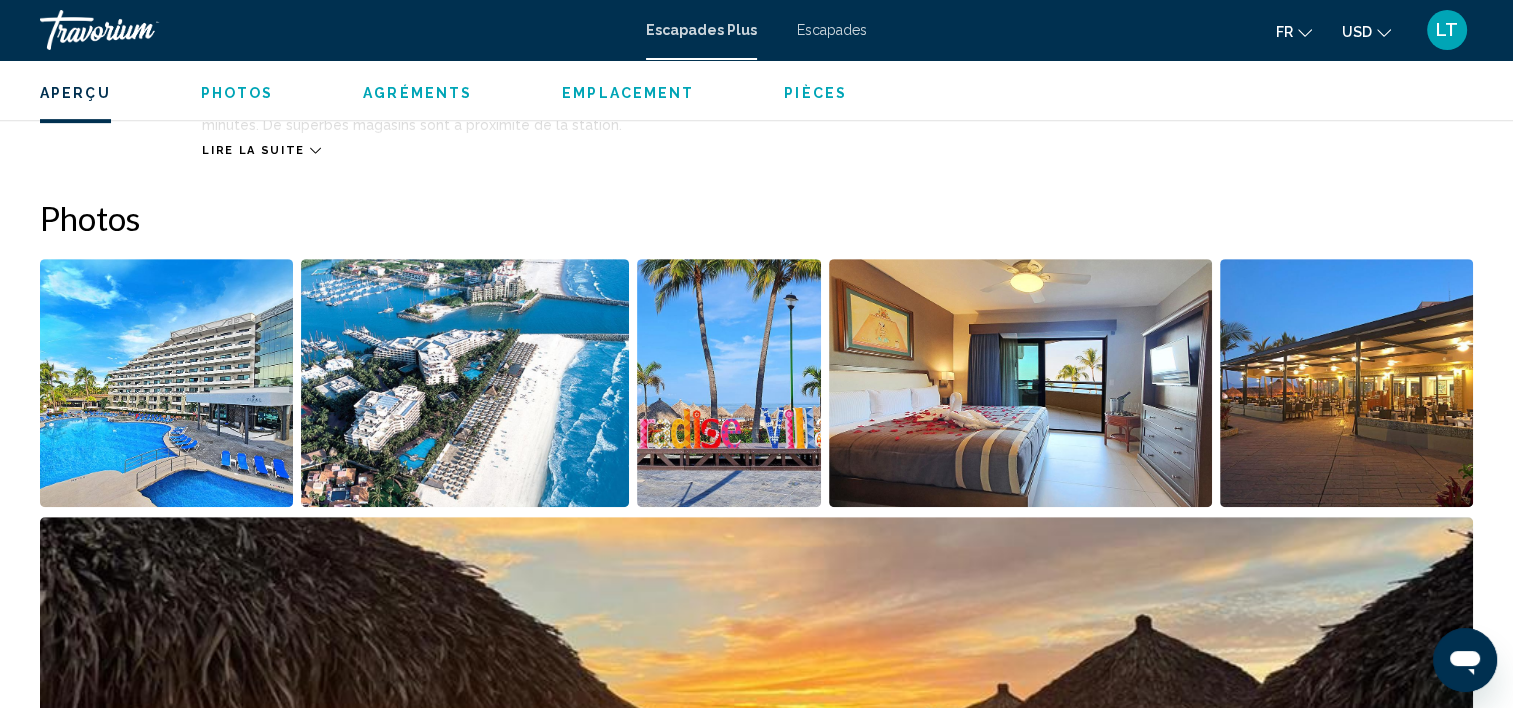 scroll, scrollTop: 906, scrollLeft: 0, axis: vertical 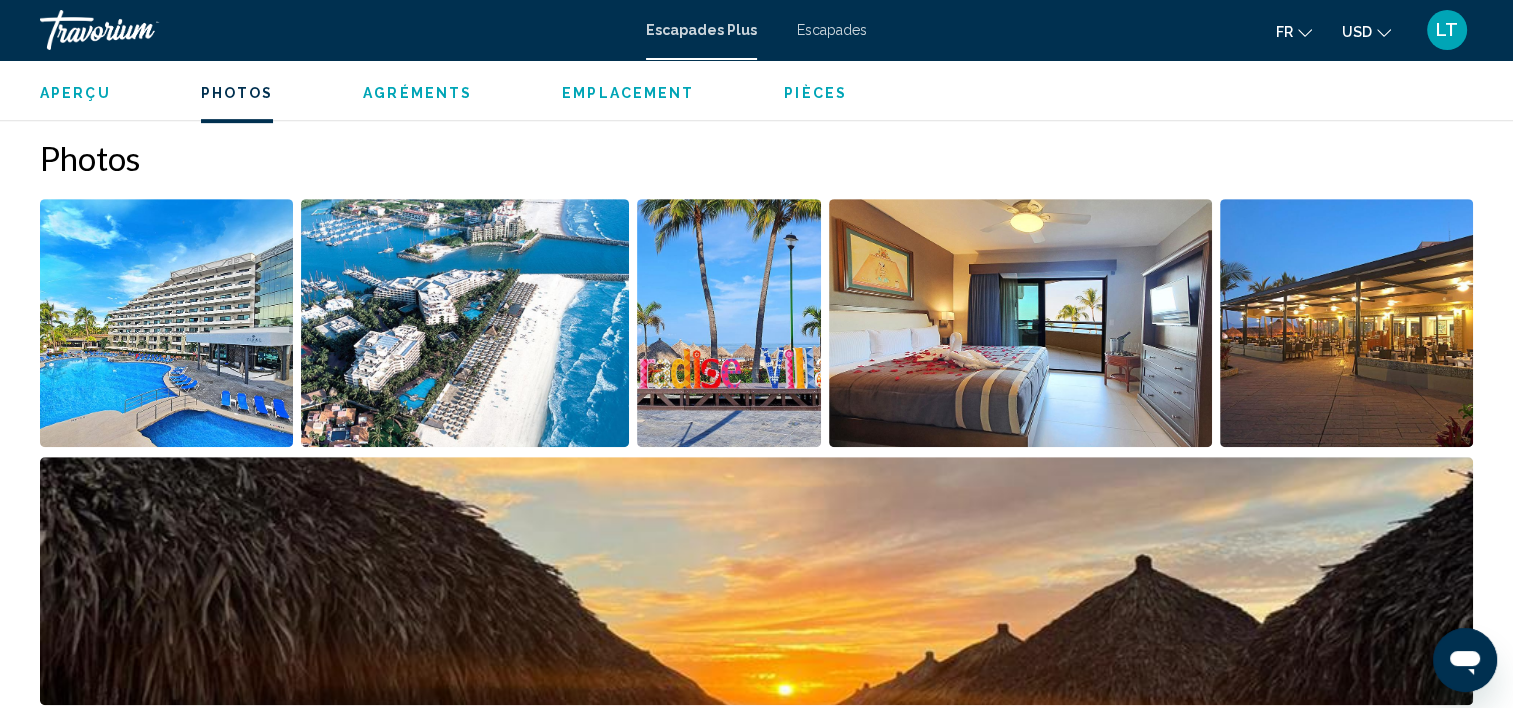 click at bounding box center (166, 323) 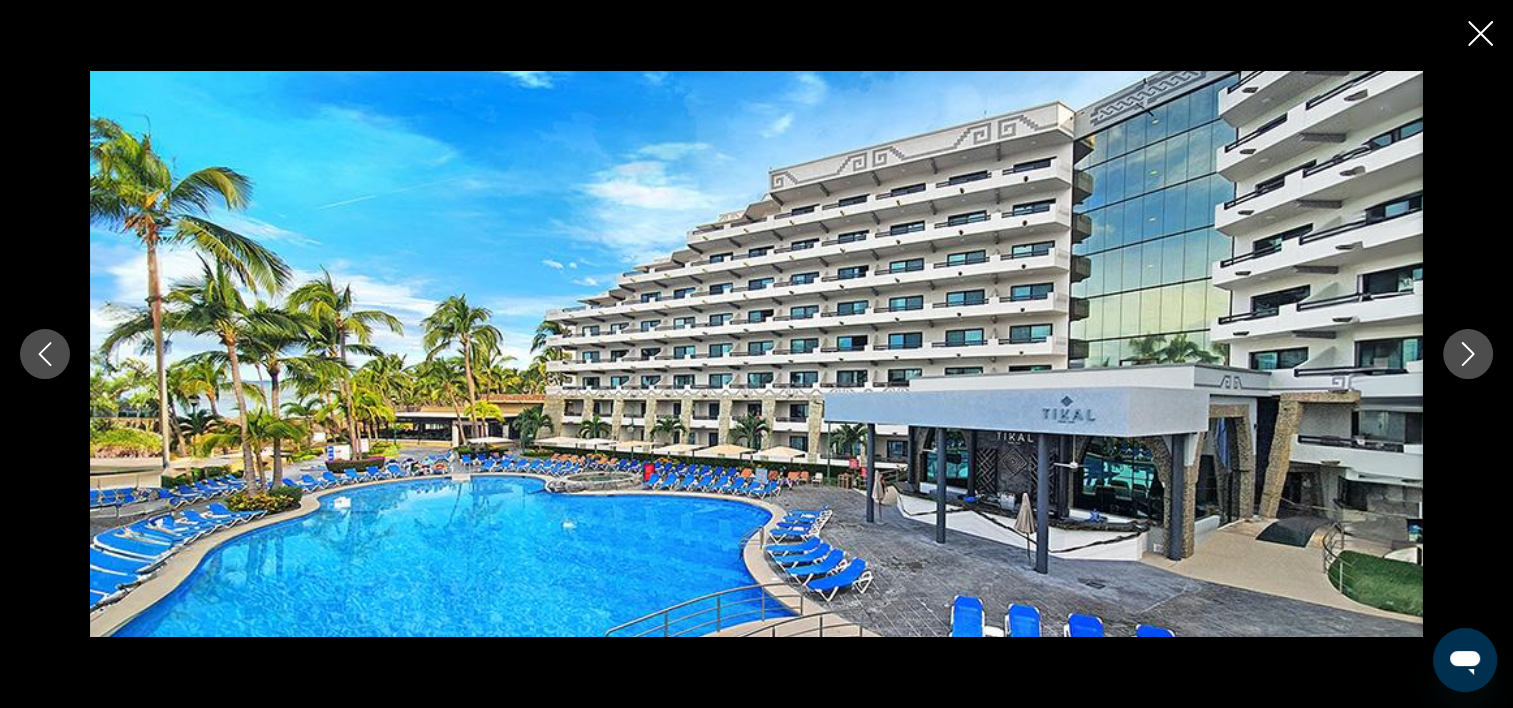 click 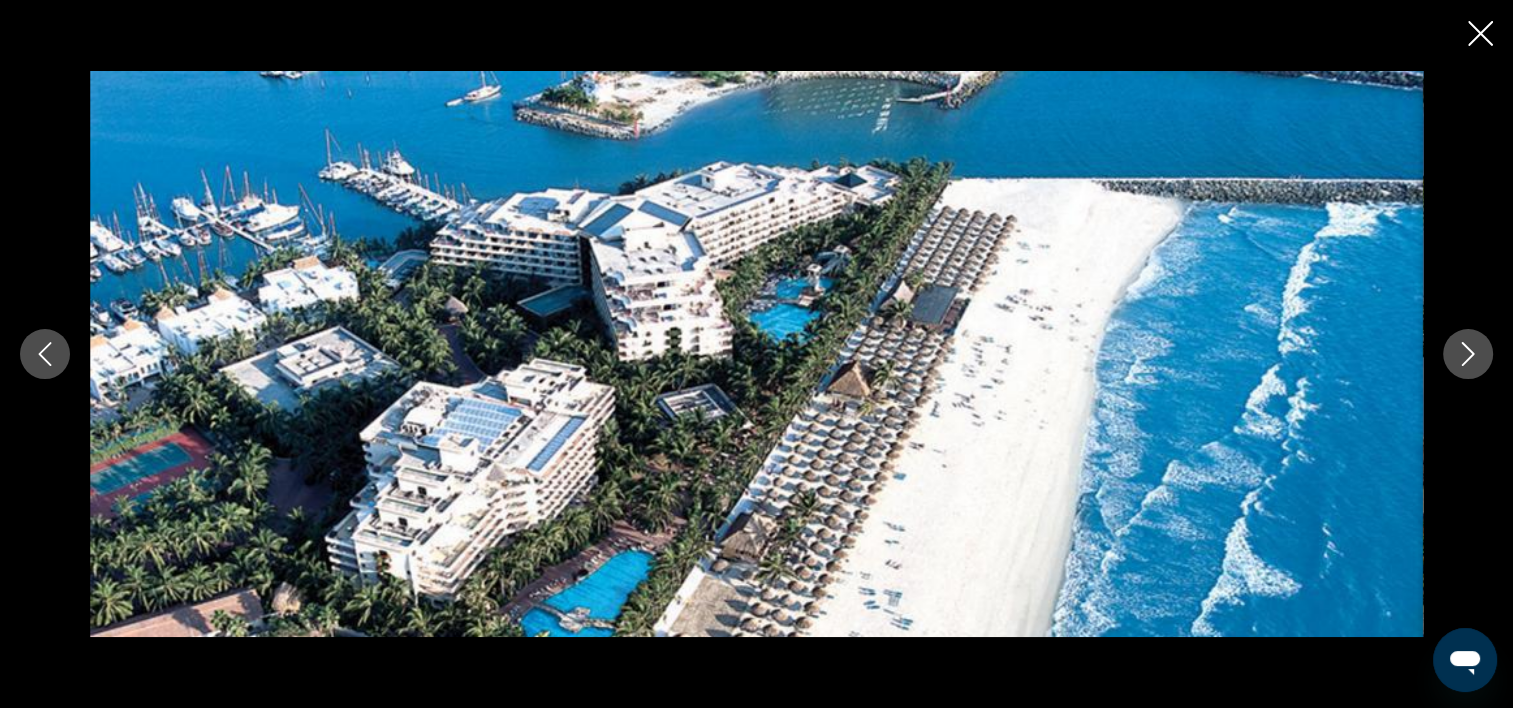 click 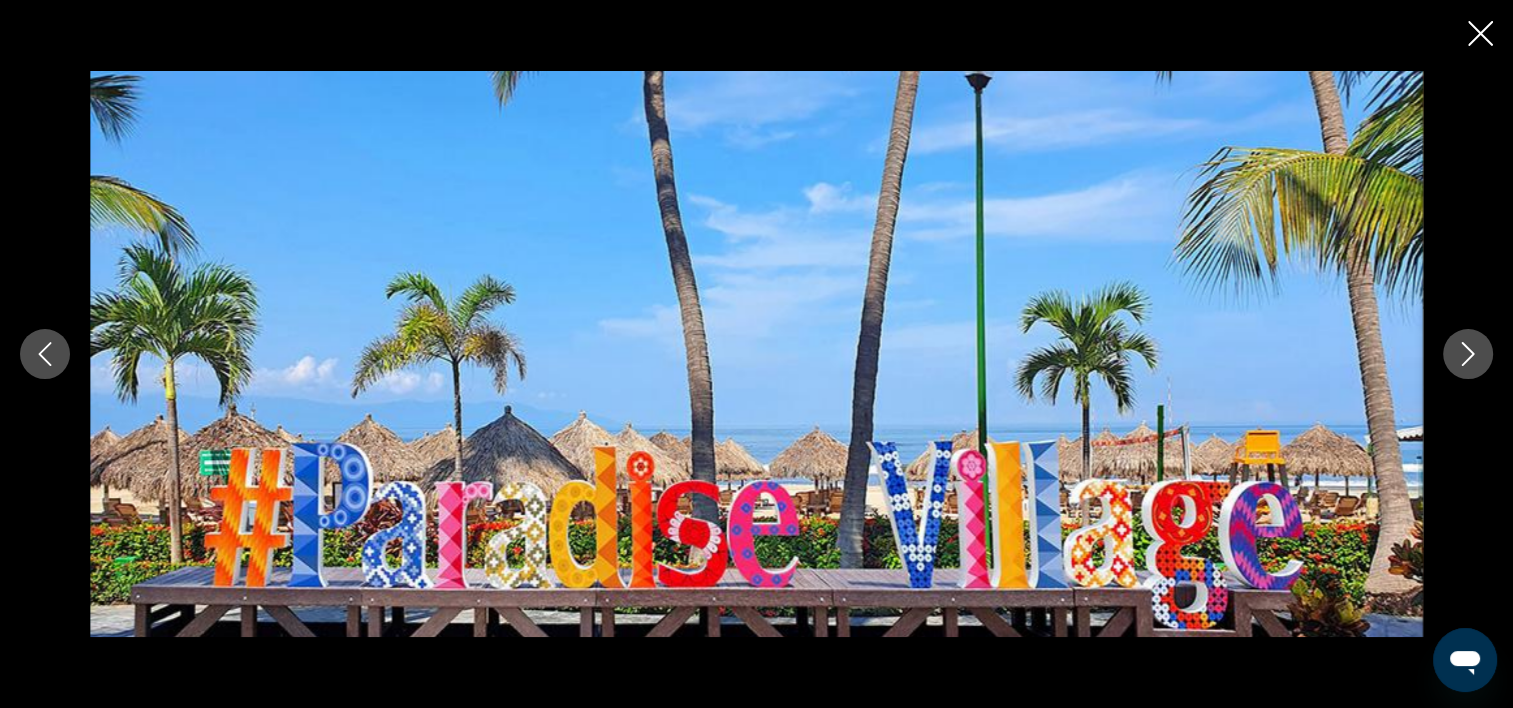 click 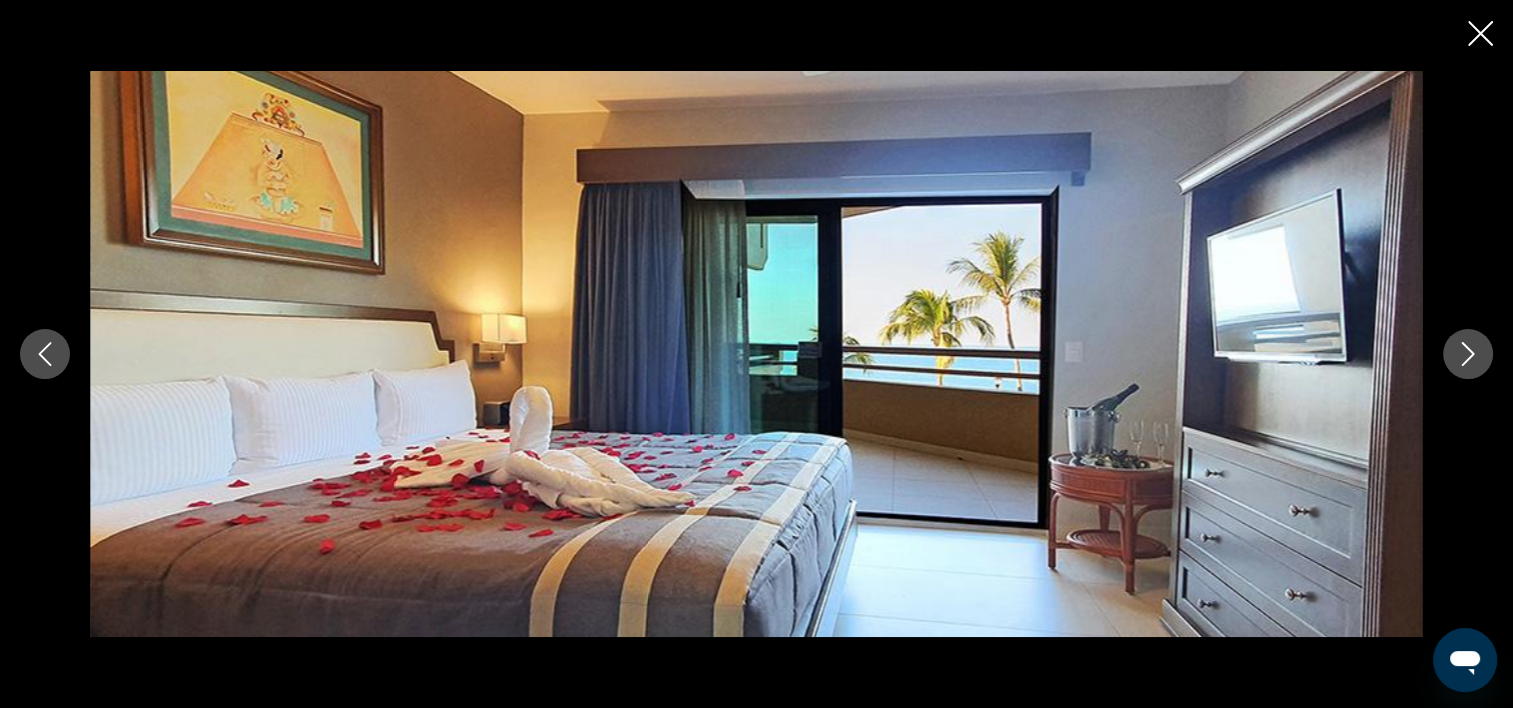 click 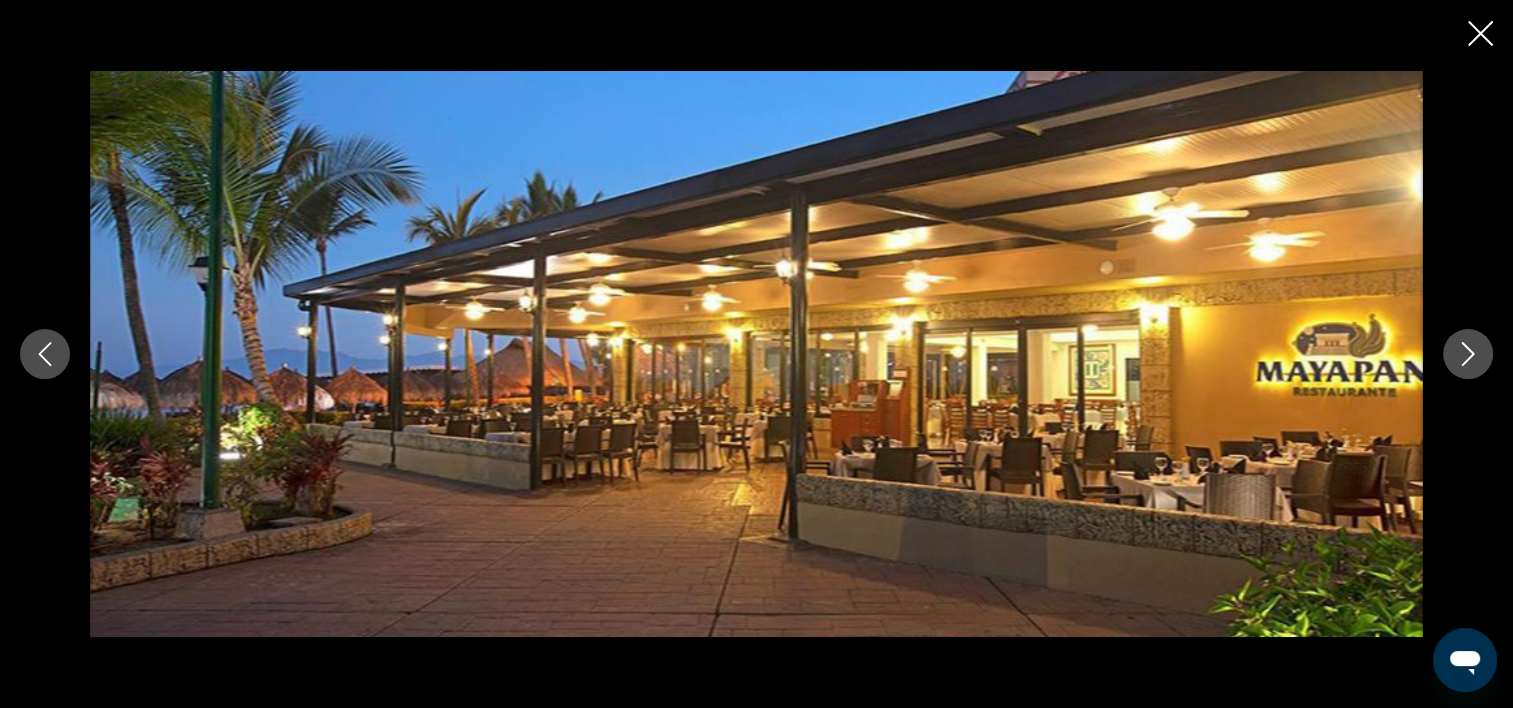 click 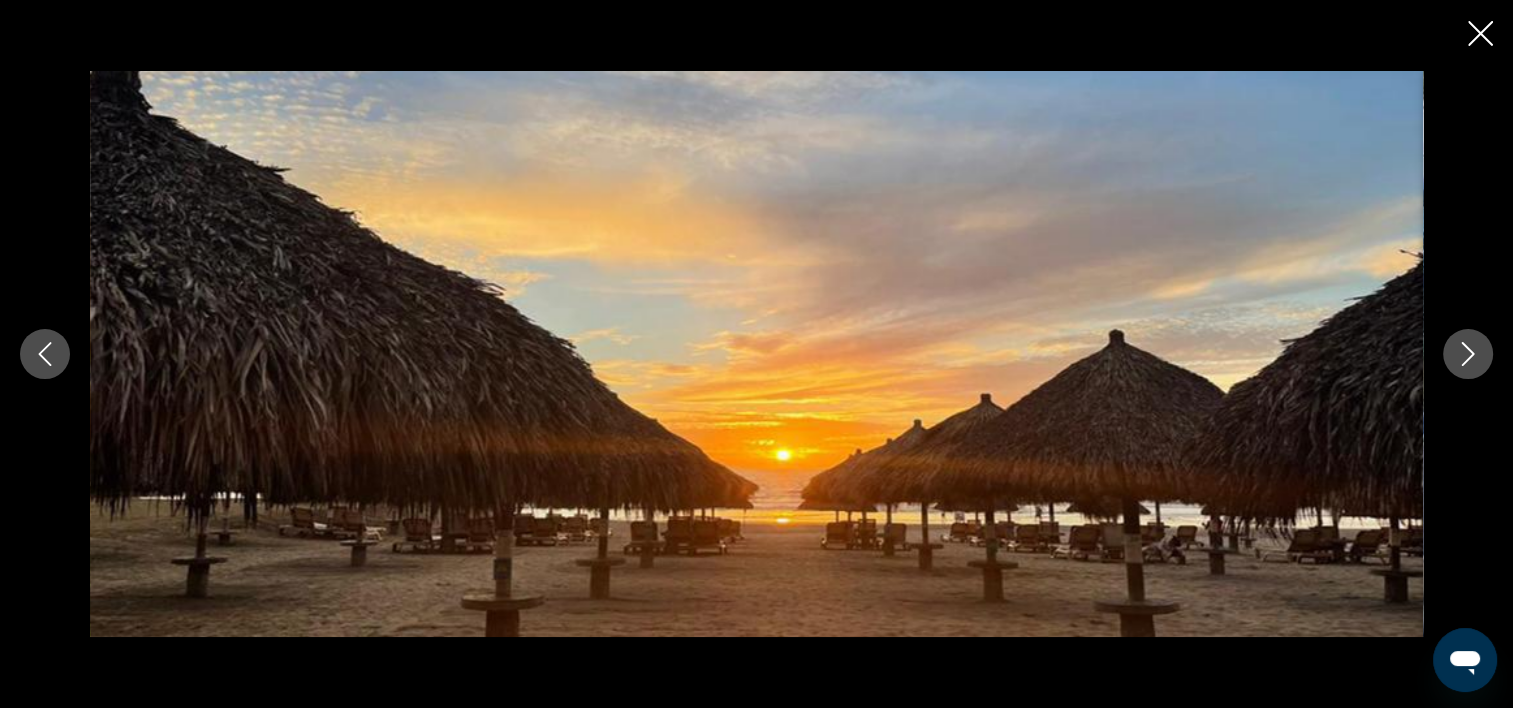 click 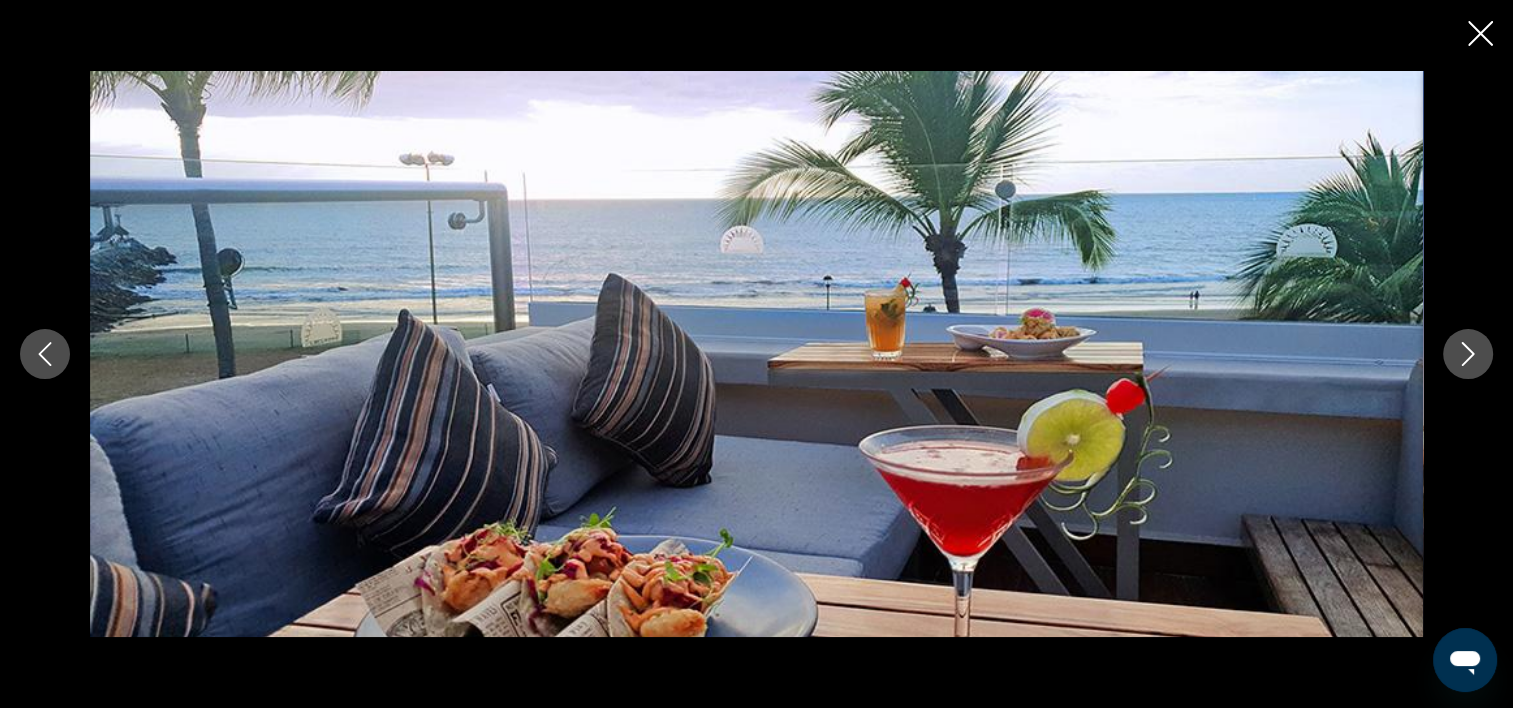 click 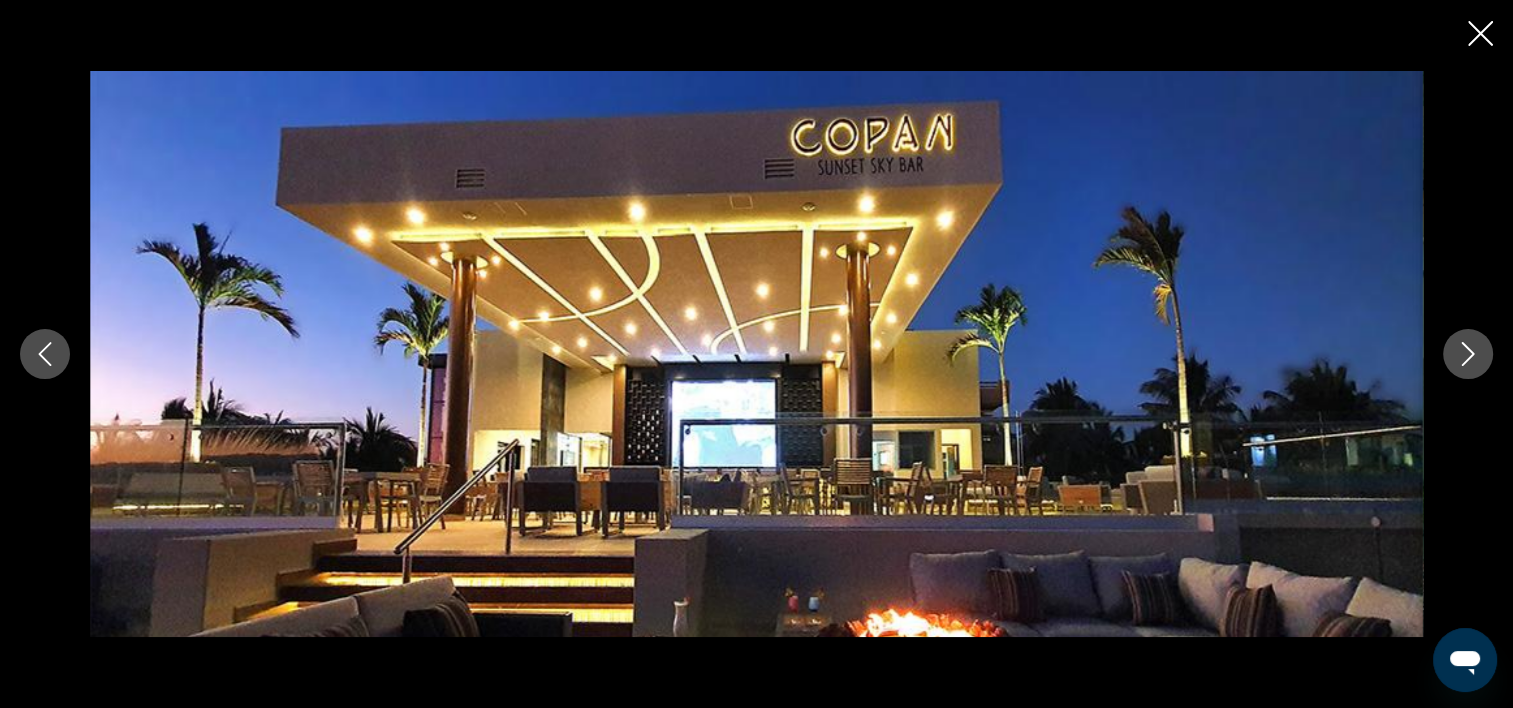 click 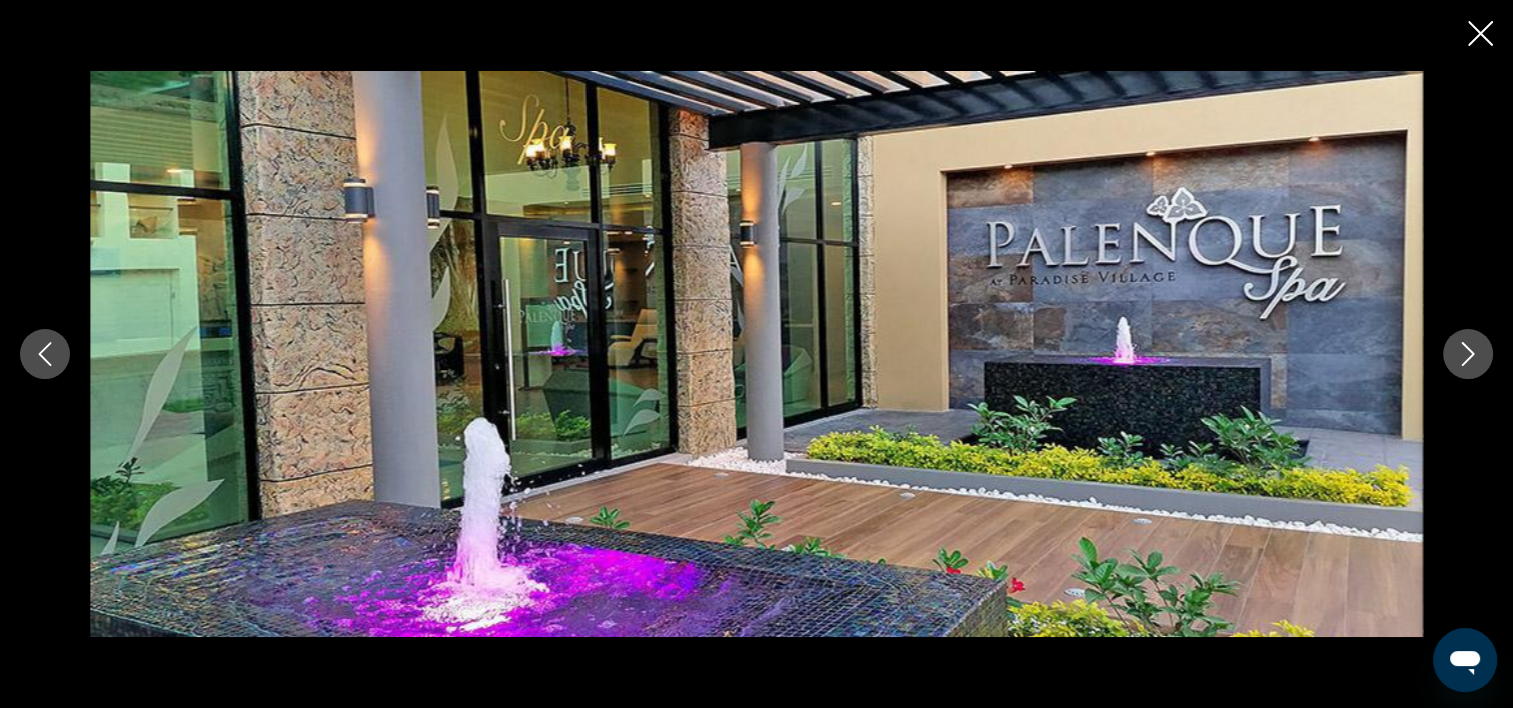click 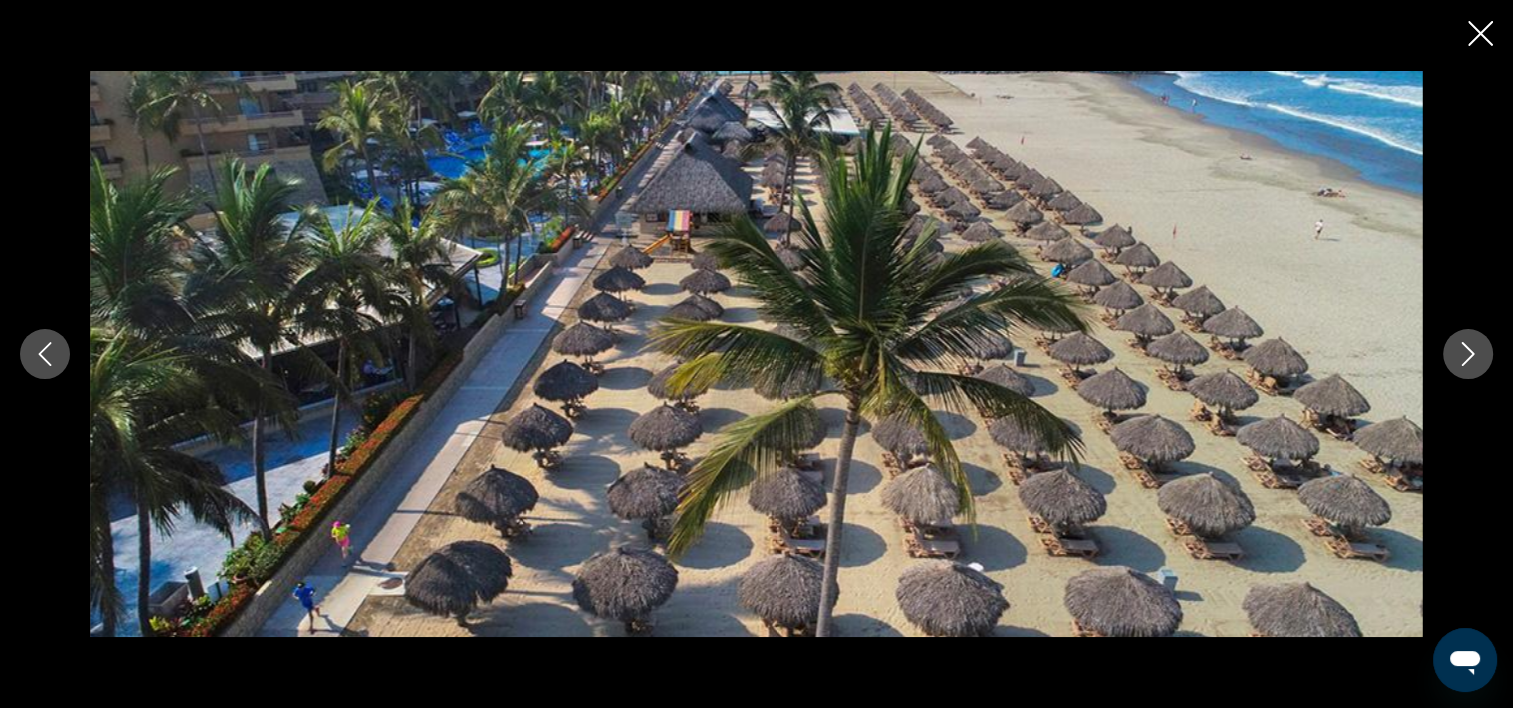click 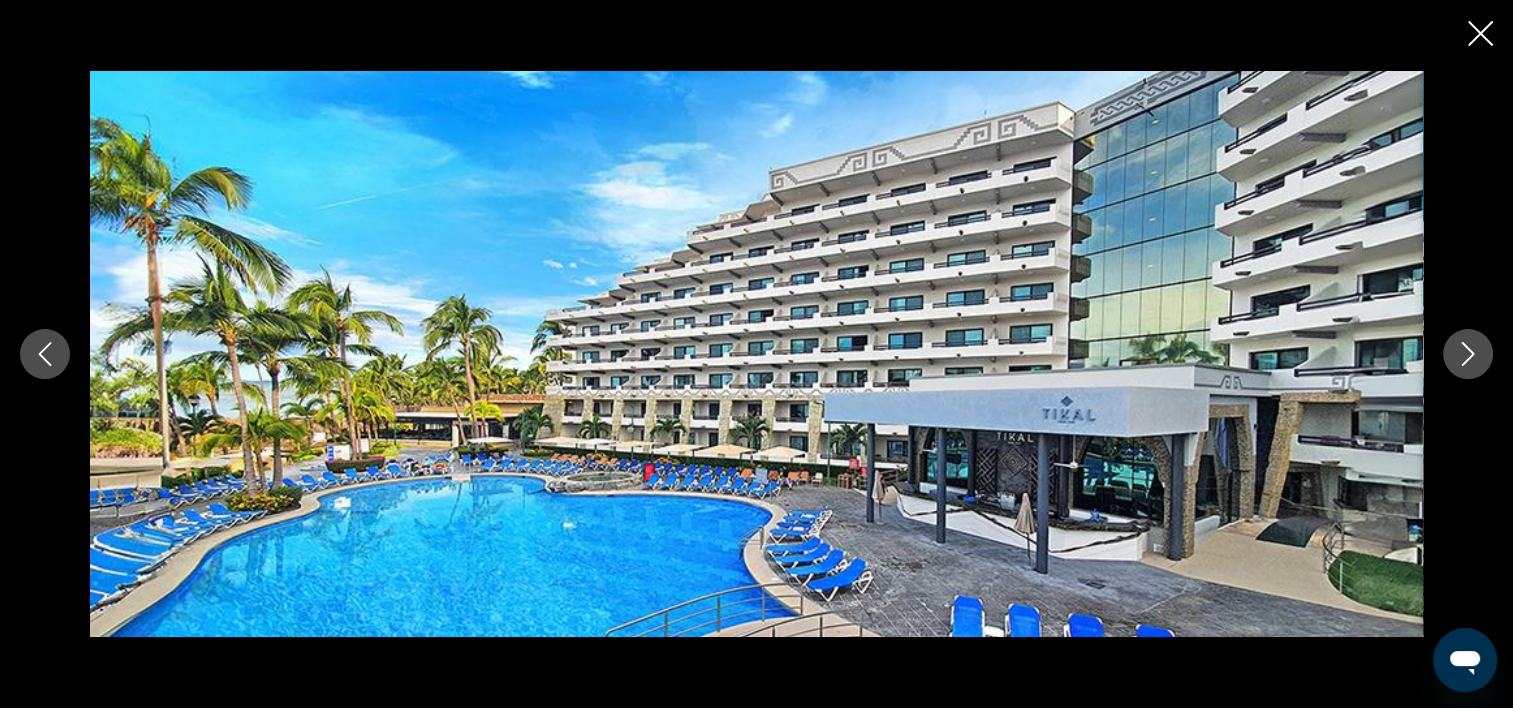 scroll, scrollTop: 1506, scrollLeft: 0, axis: vertical 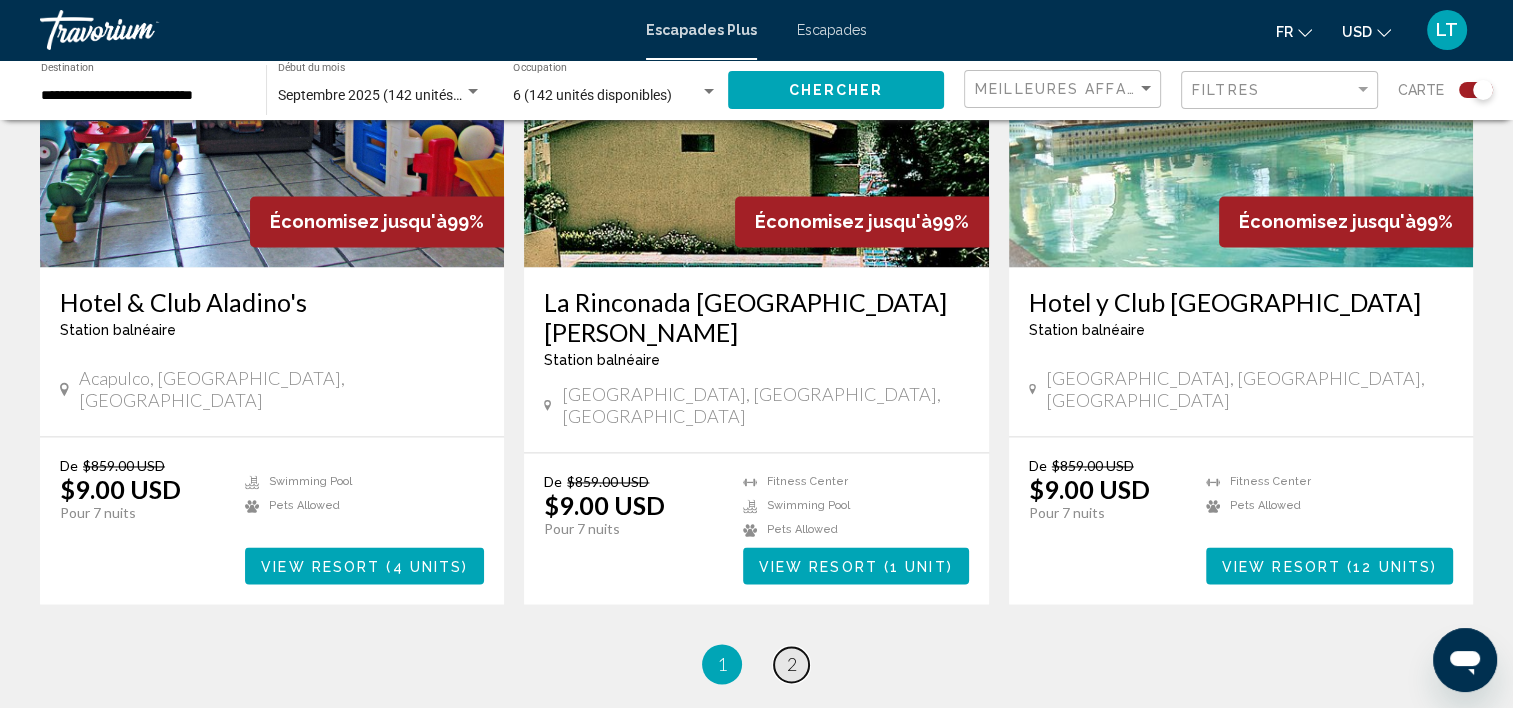 click on "2" at bounding box center (792, 664) 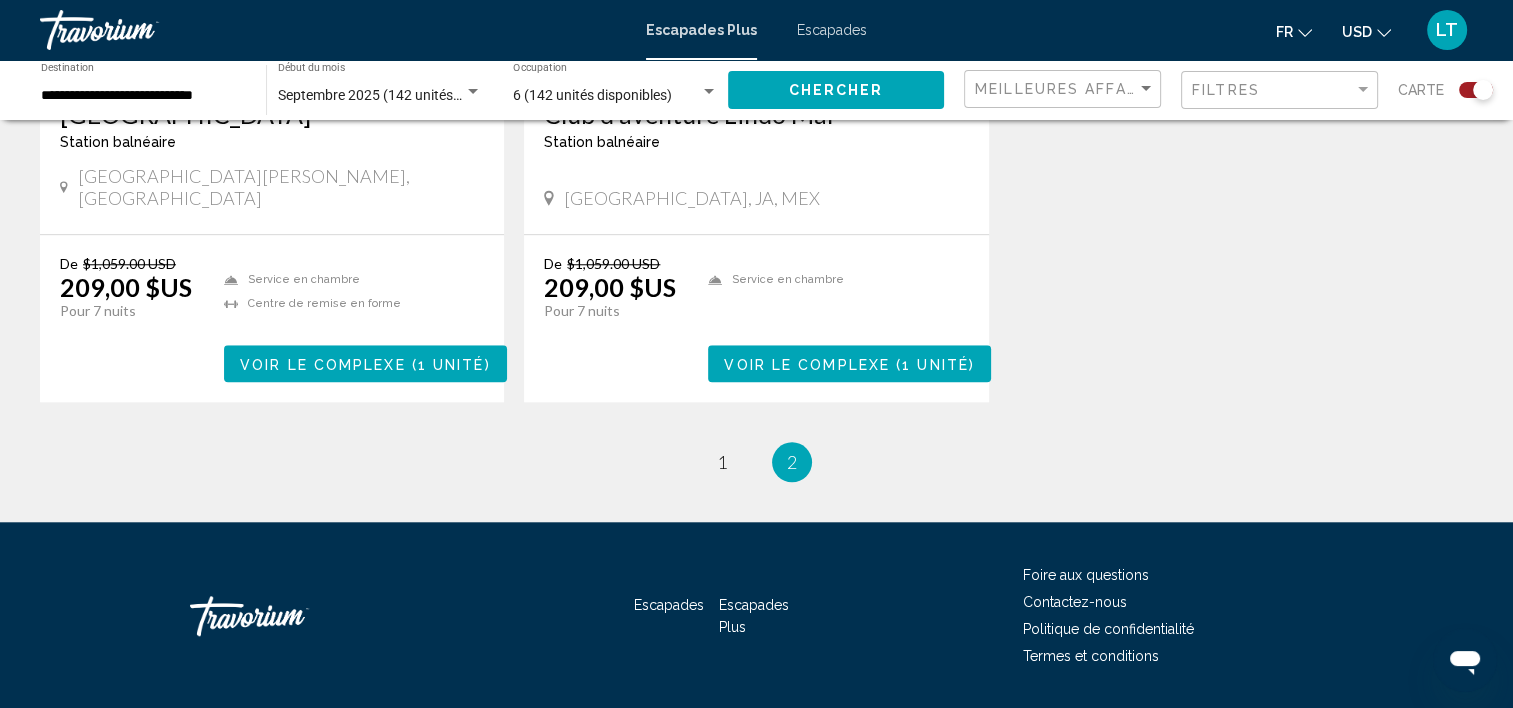 scroll, scrollTop: 1729, scrollLeft: 0, axis: vertical 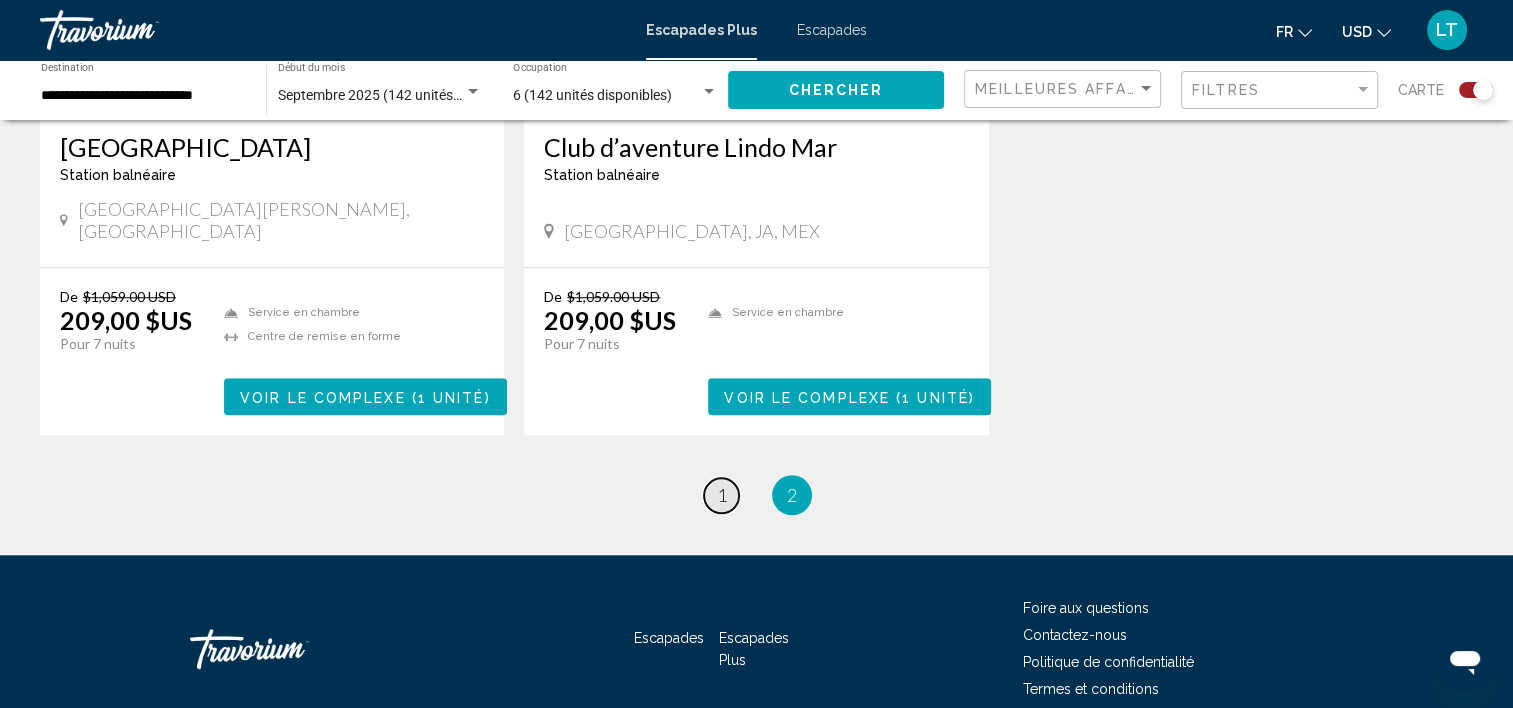 click on "1" at bounding box center (722, 495) 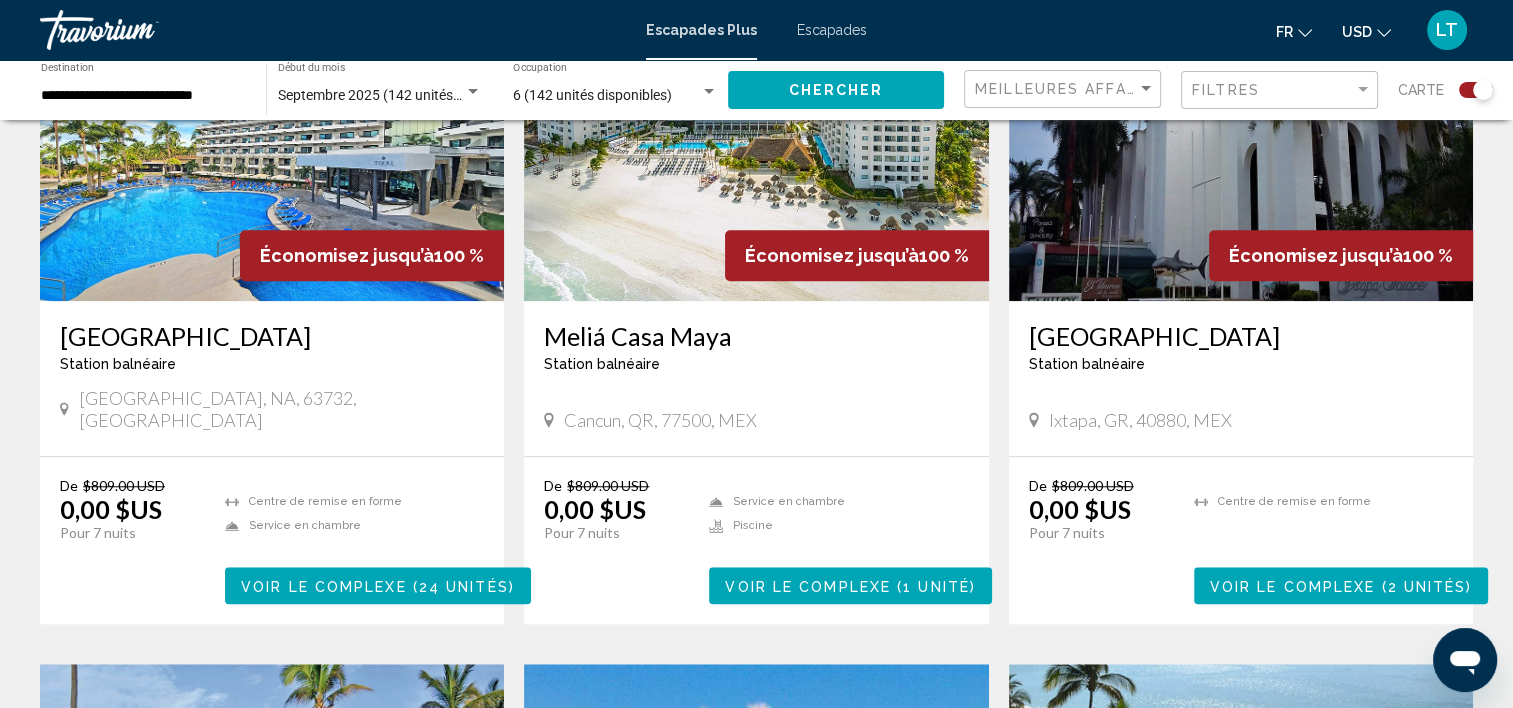 scroll, scrollTop: 1600, scrollLeft: 0, axis: vertical 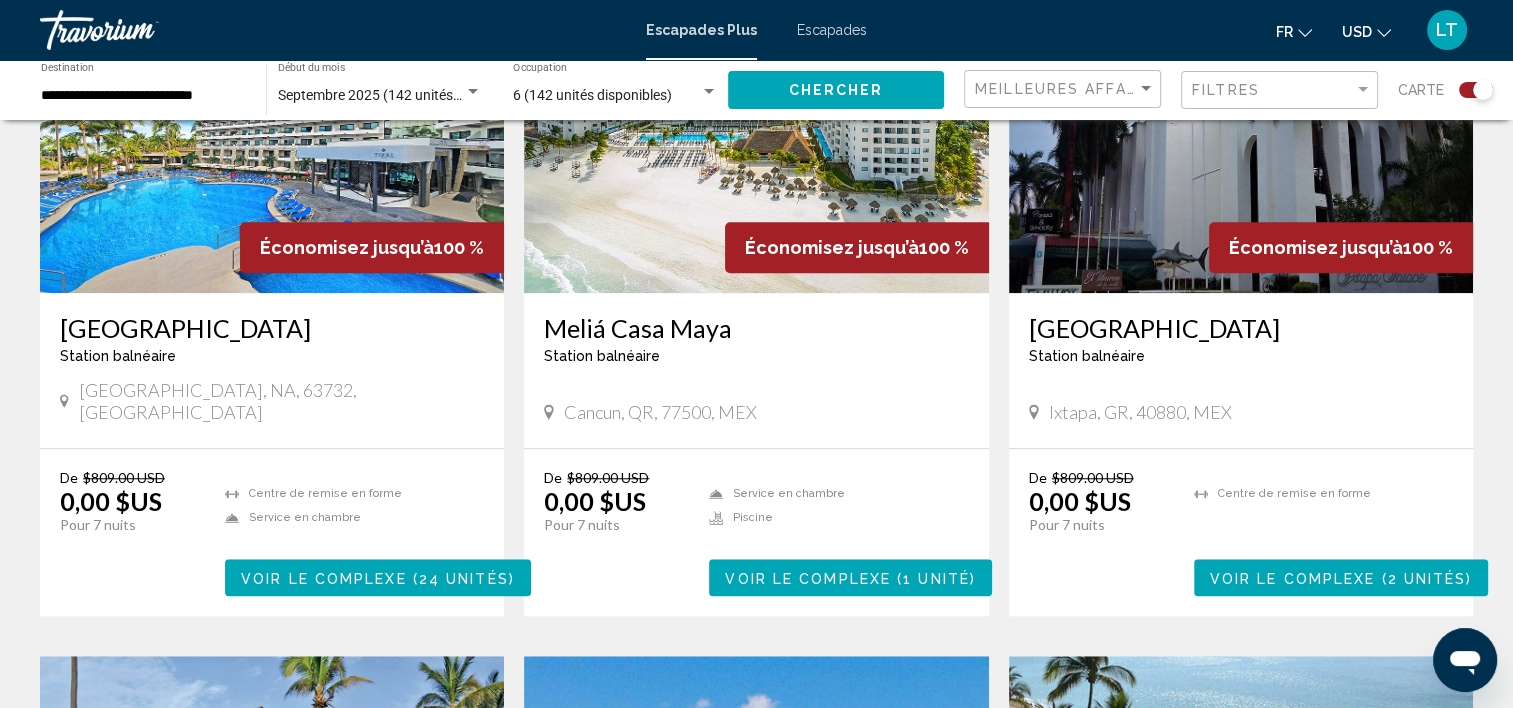 click at bounding box center (756, 133) 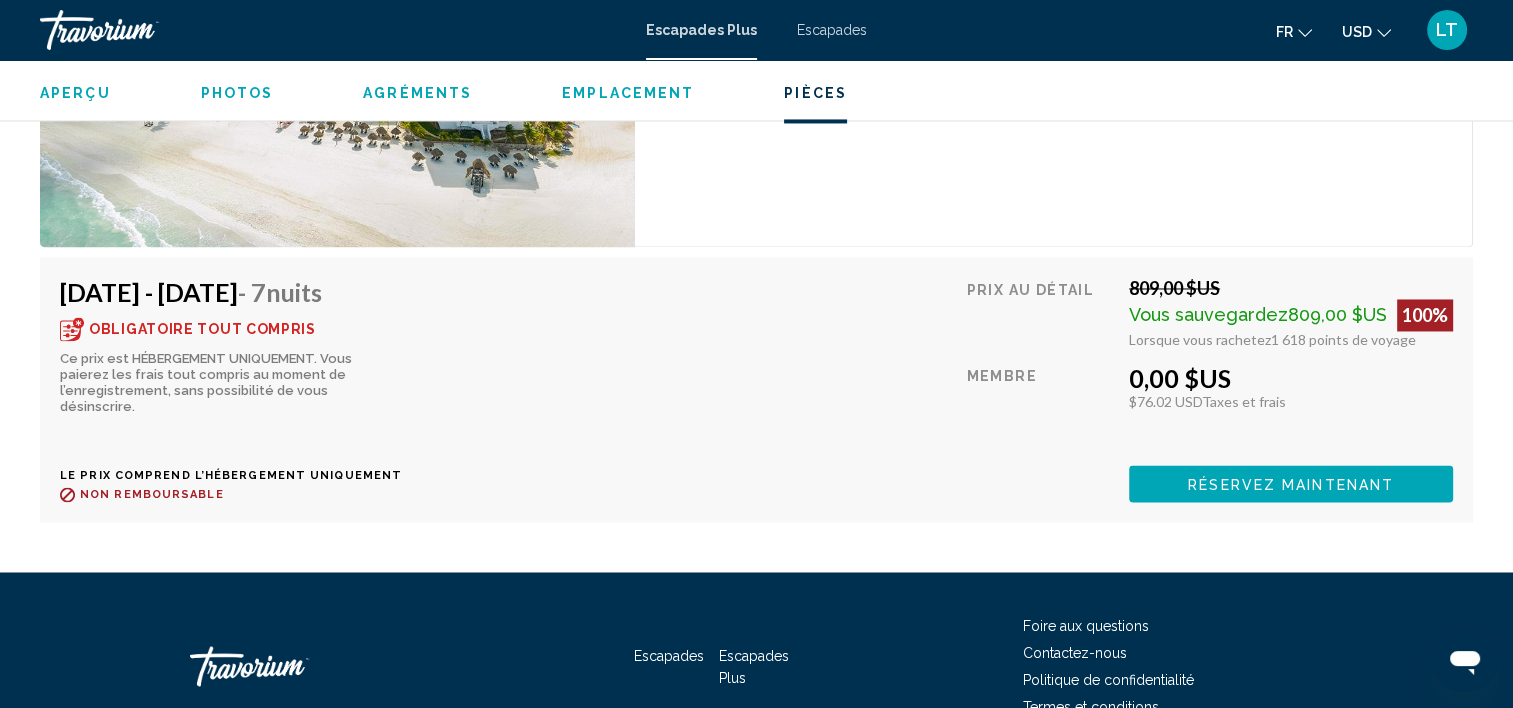 scroll, scrollTop: 3305, scrollLeft: 0, axis: vertical 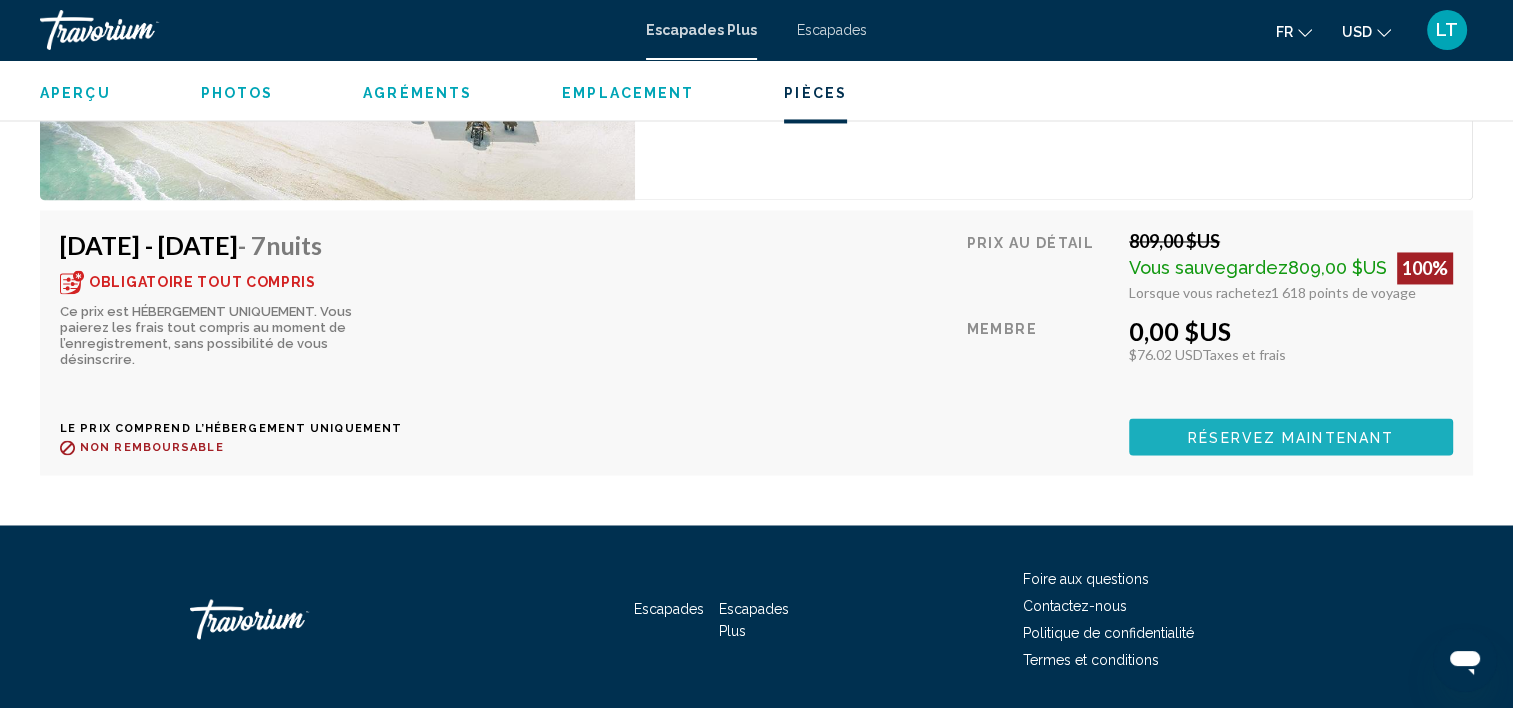click on "Réservez maintenant" at bounding box center [1291, 437] 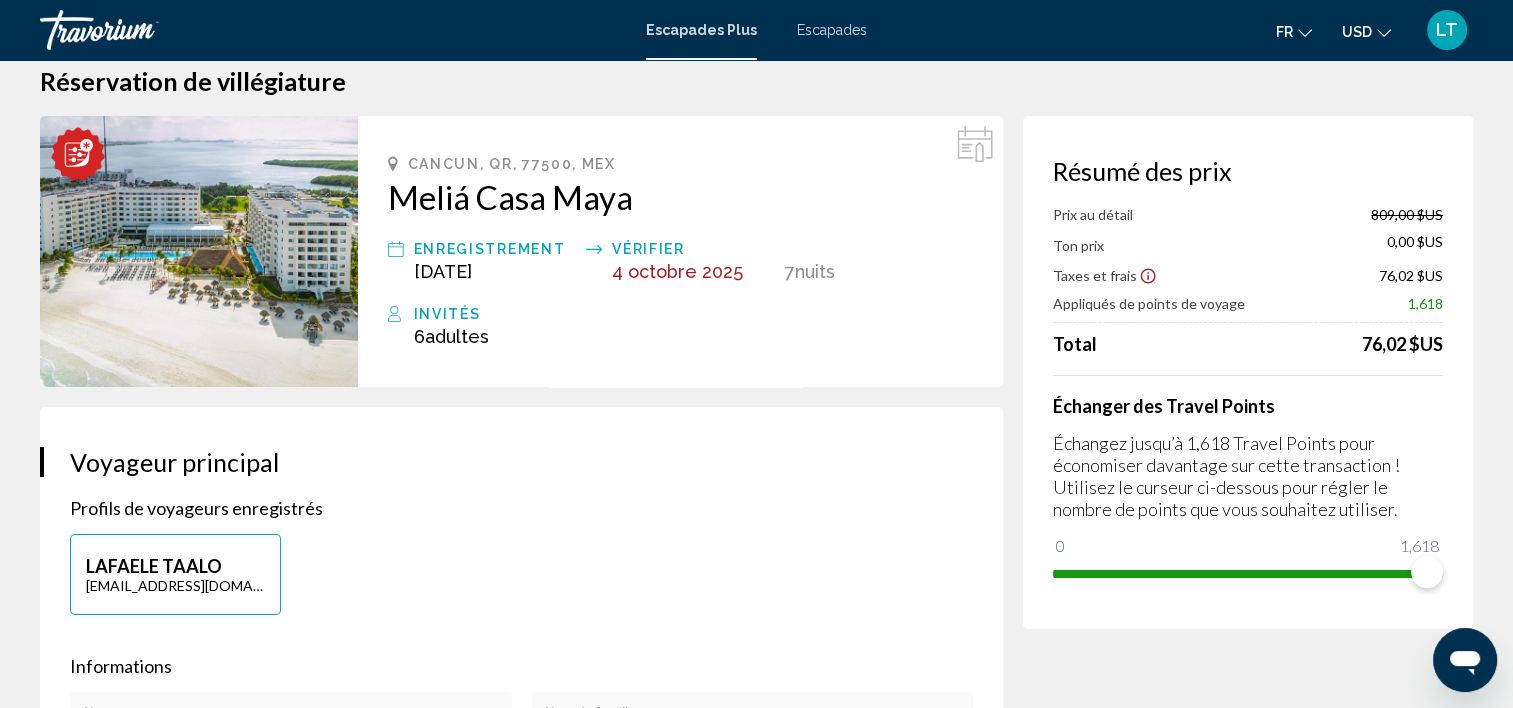 scroll, scrollTop: 0, scrollLeft: 0, axis: both 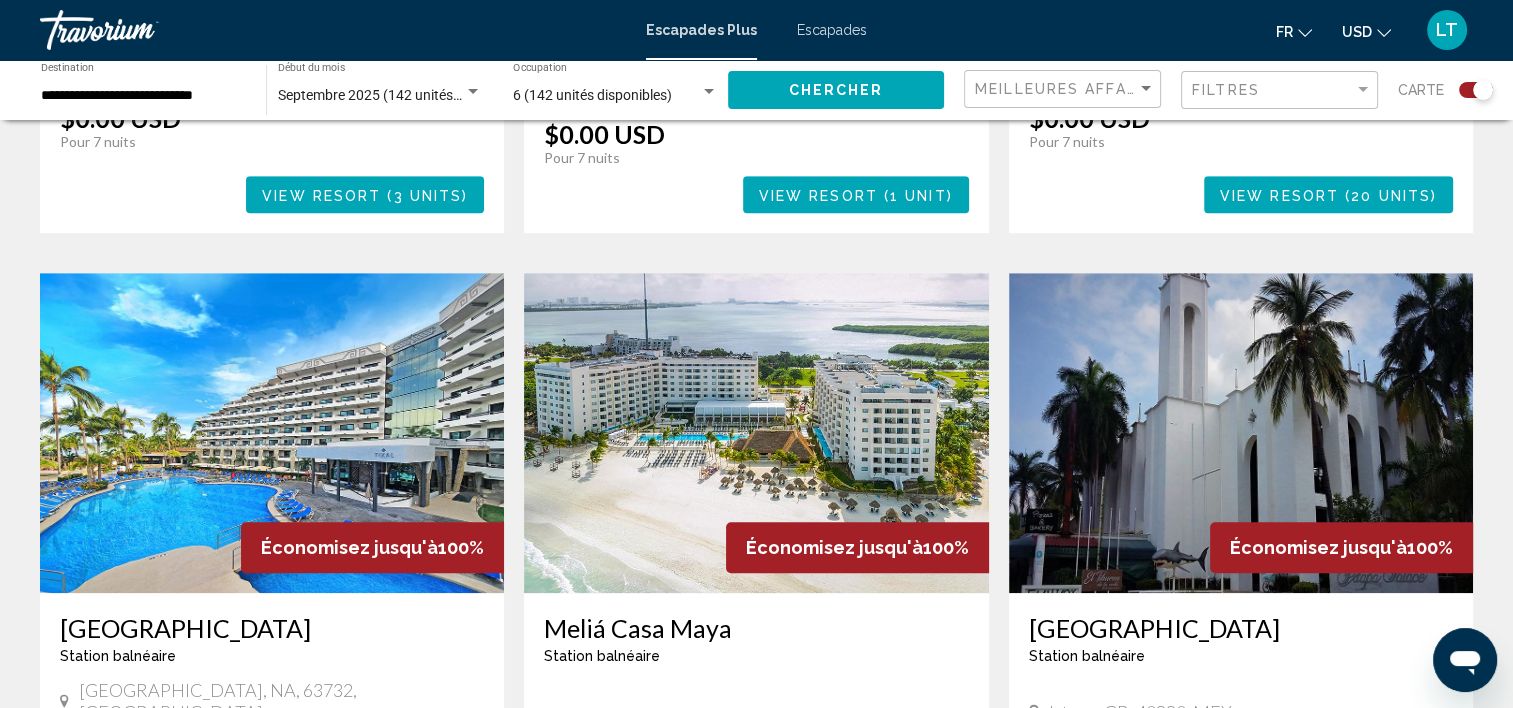 click at bounding box center [272, 433] 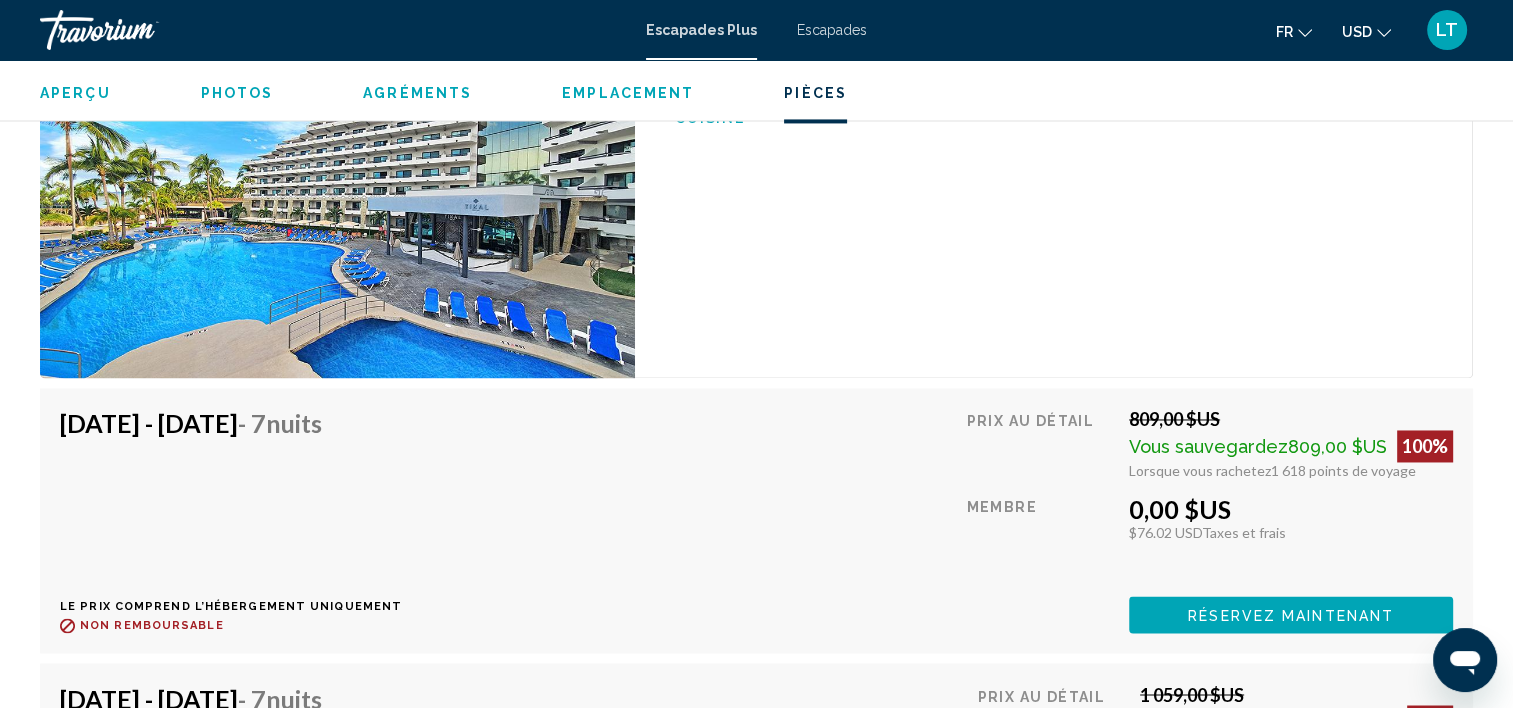 scroll, scrollTop: 3106, scrollLeft: 0, axis: vertical 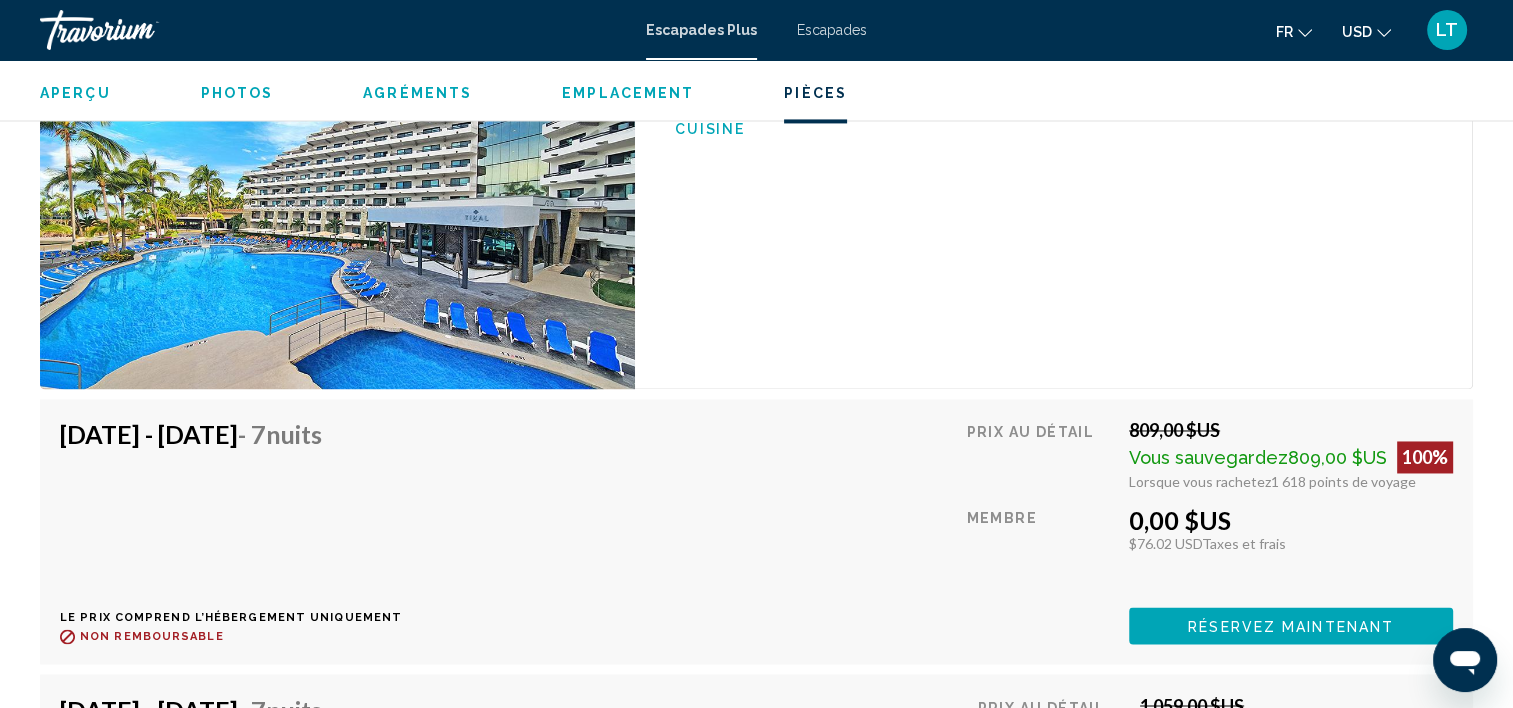 click at bounding box center (337, 190) 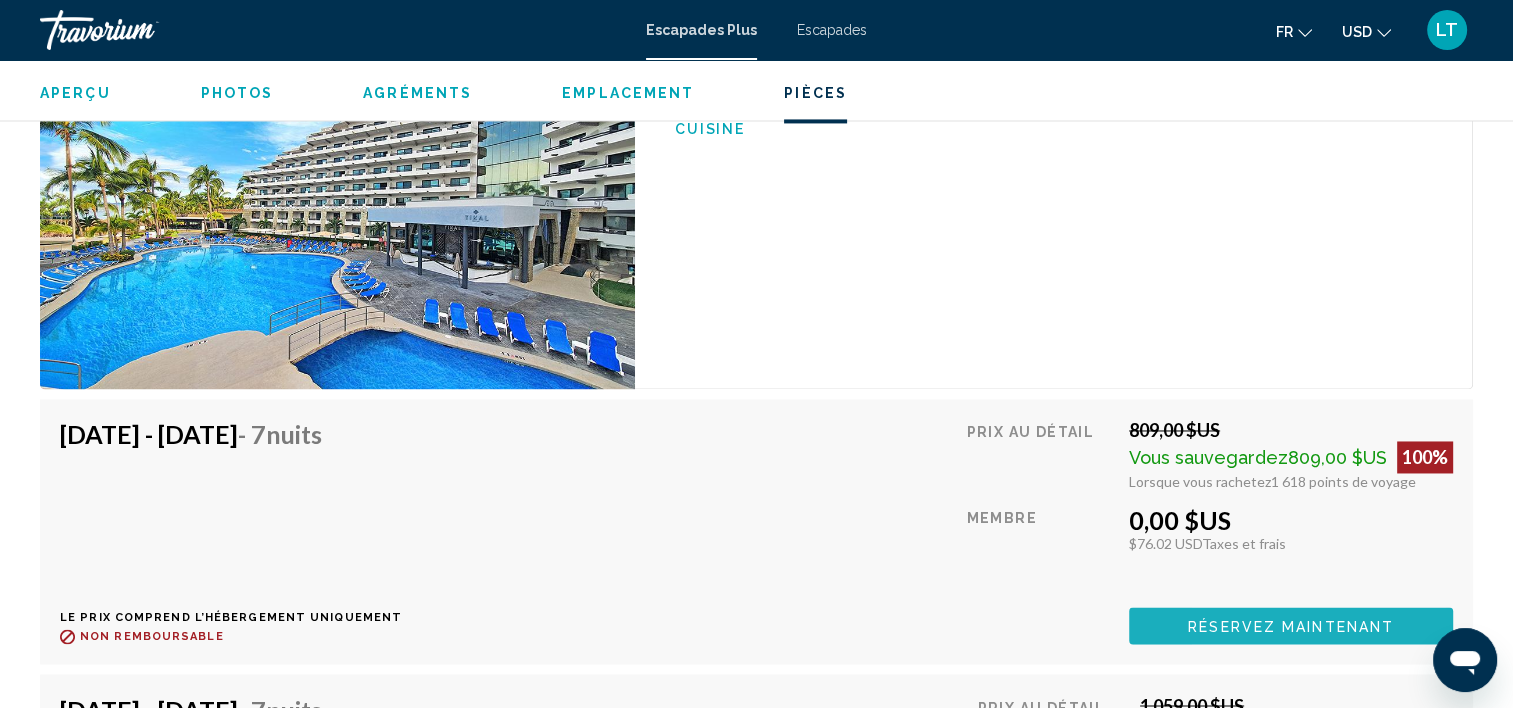 click on "Réservez maintenant" at bounding box center [1291, 625] 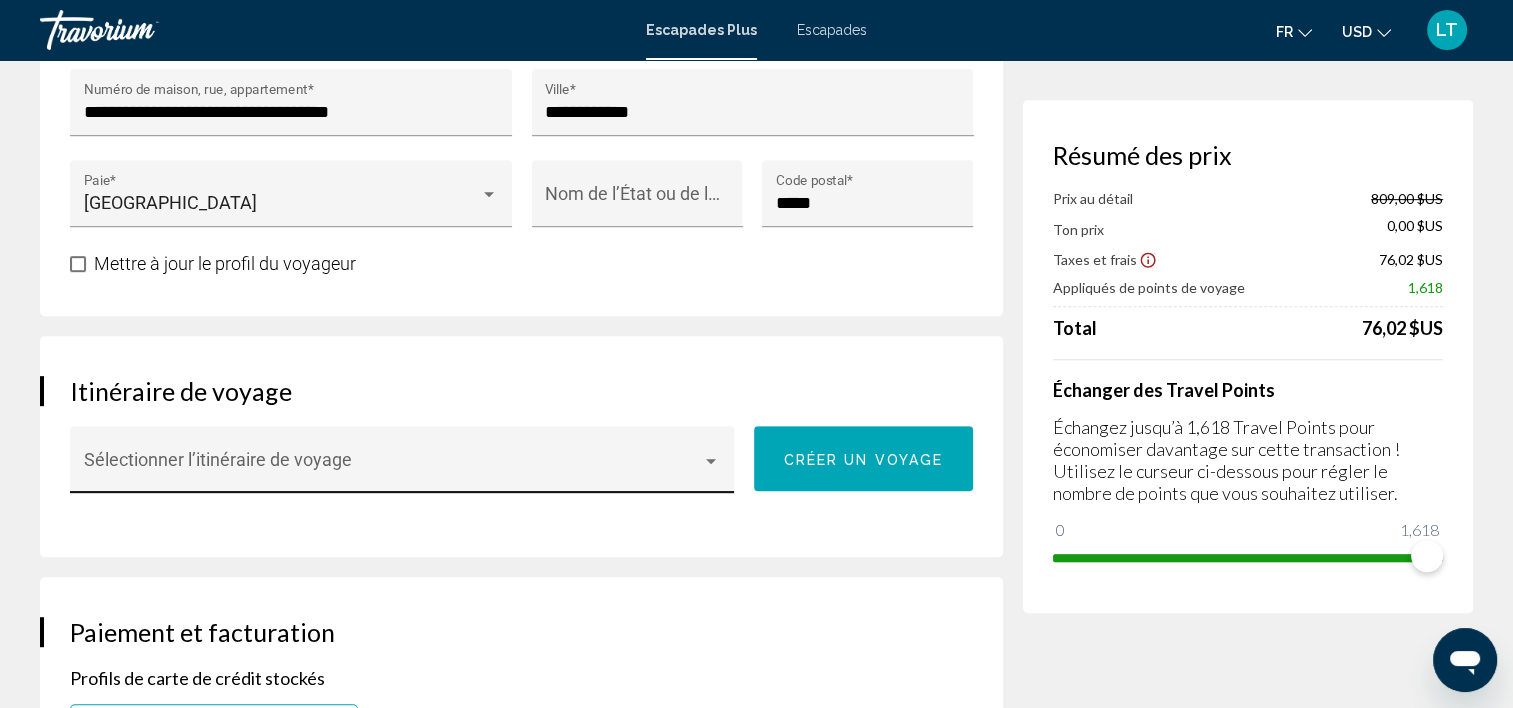 scroll, scrollTop: 1100, scrollLeft: 0, axis: vertical 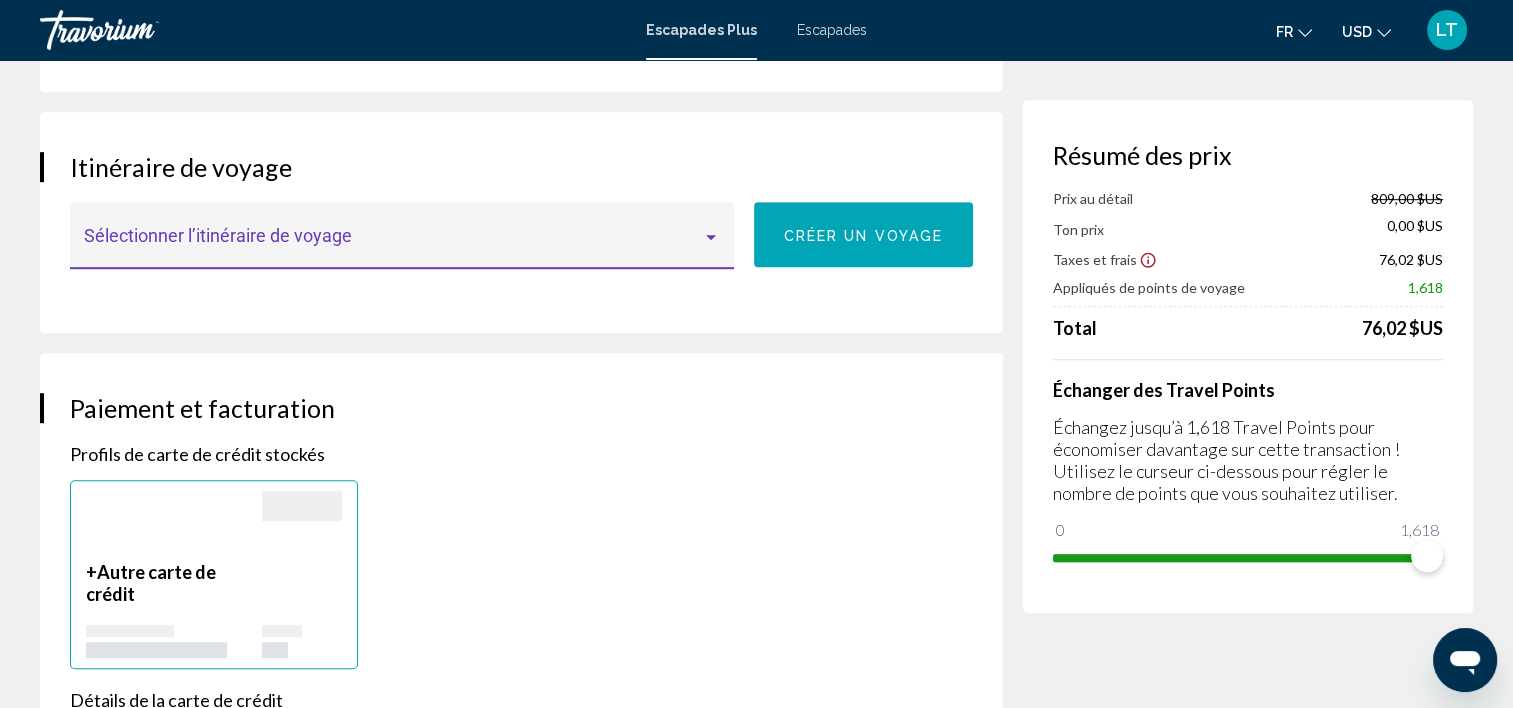 click at bounding box center [711, 237] 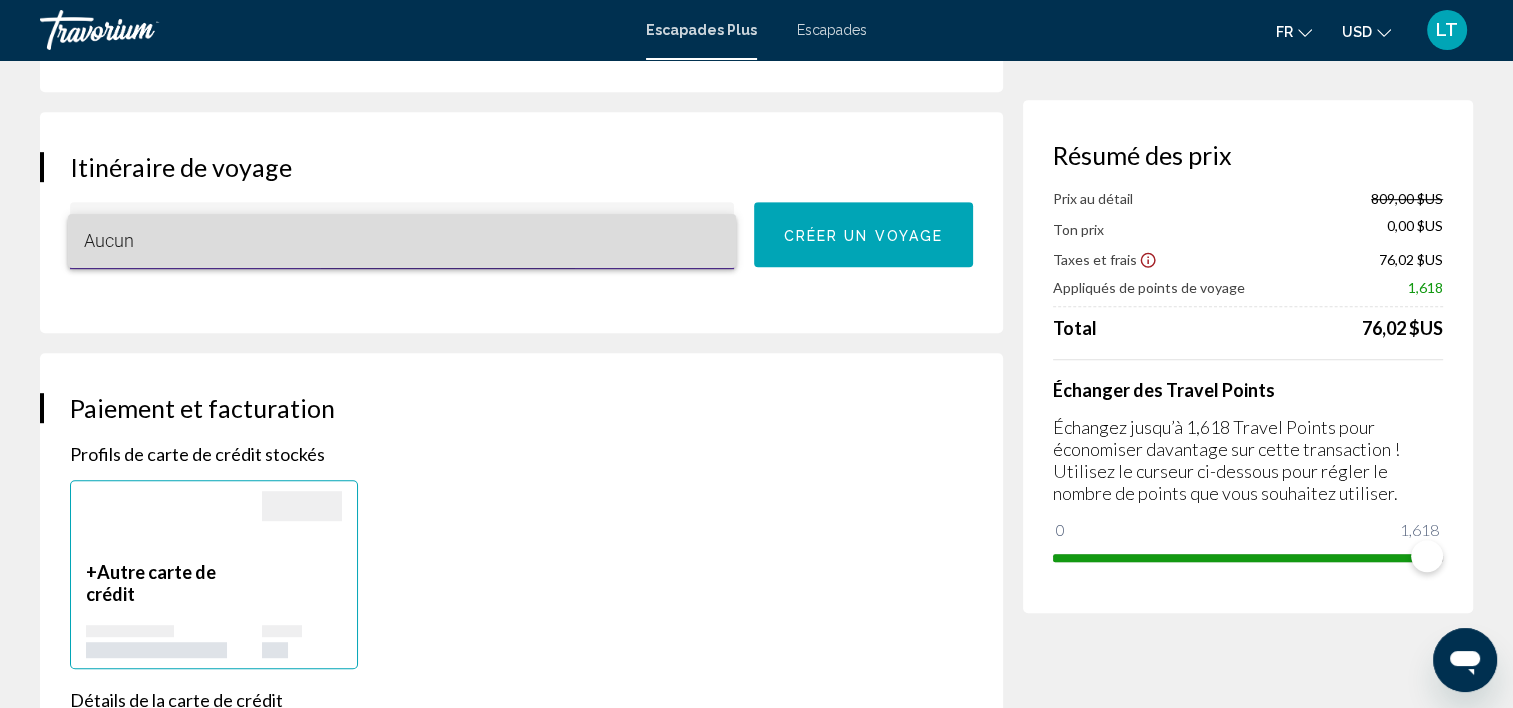 click on "Aucun" at bounding box center (402, 241) 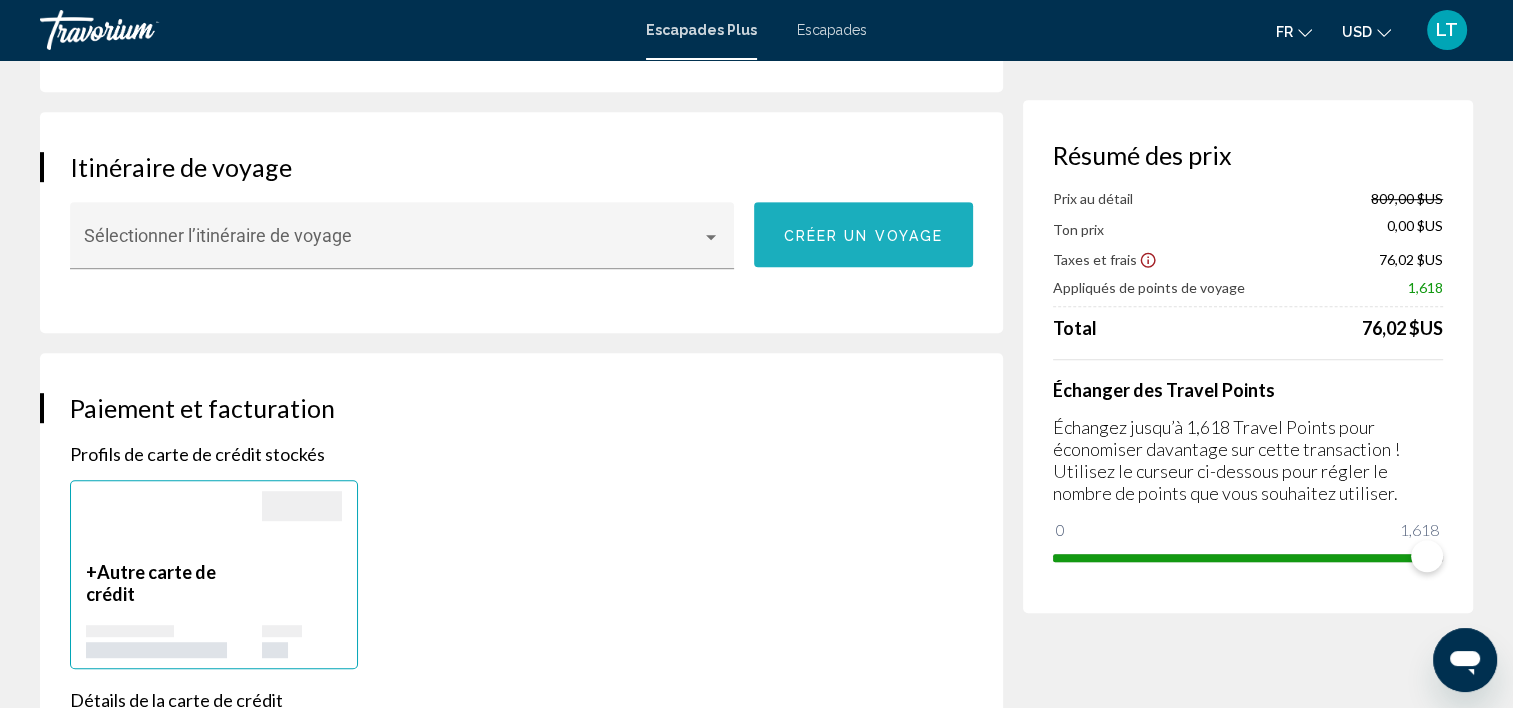 click on "Créer un voyage" at bounding box center [864, 235] 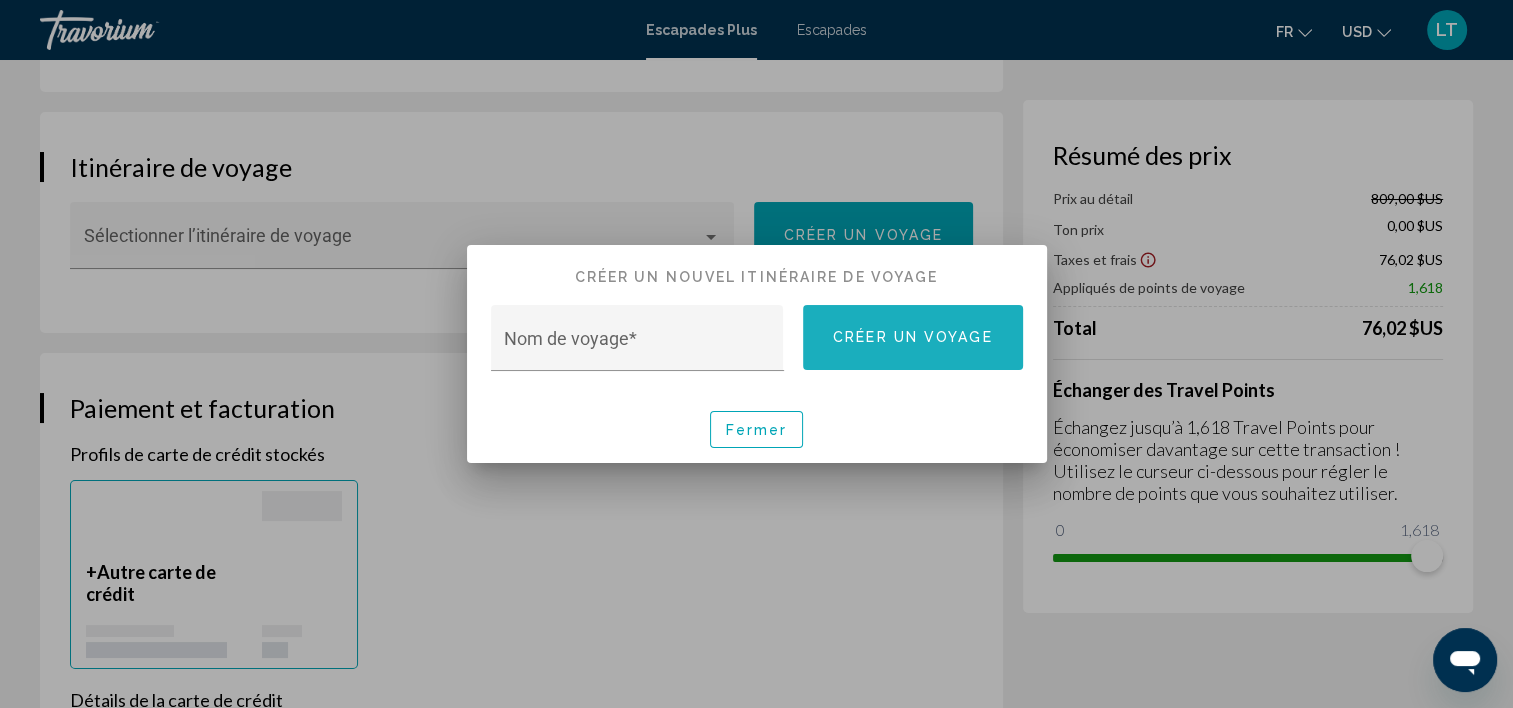 click on "Créer un voyage" at bounding box center (913, 338) 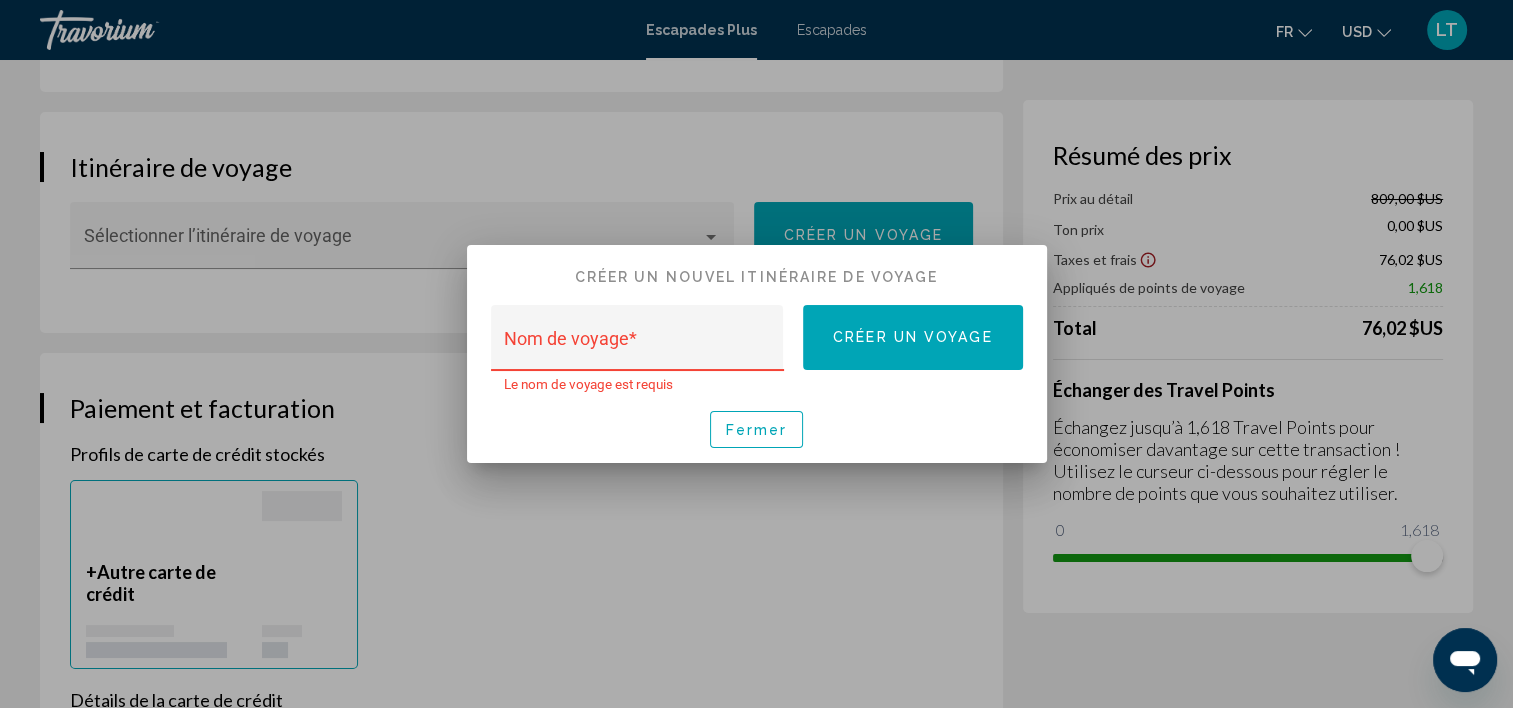 click on "Nom de voyage  *" at bounding box center [637, 344] 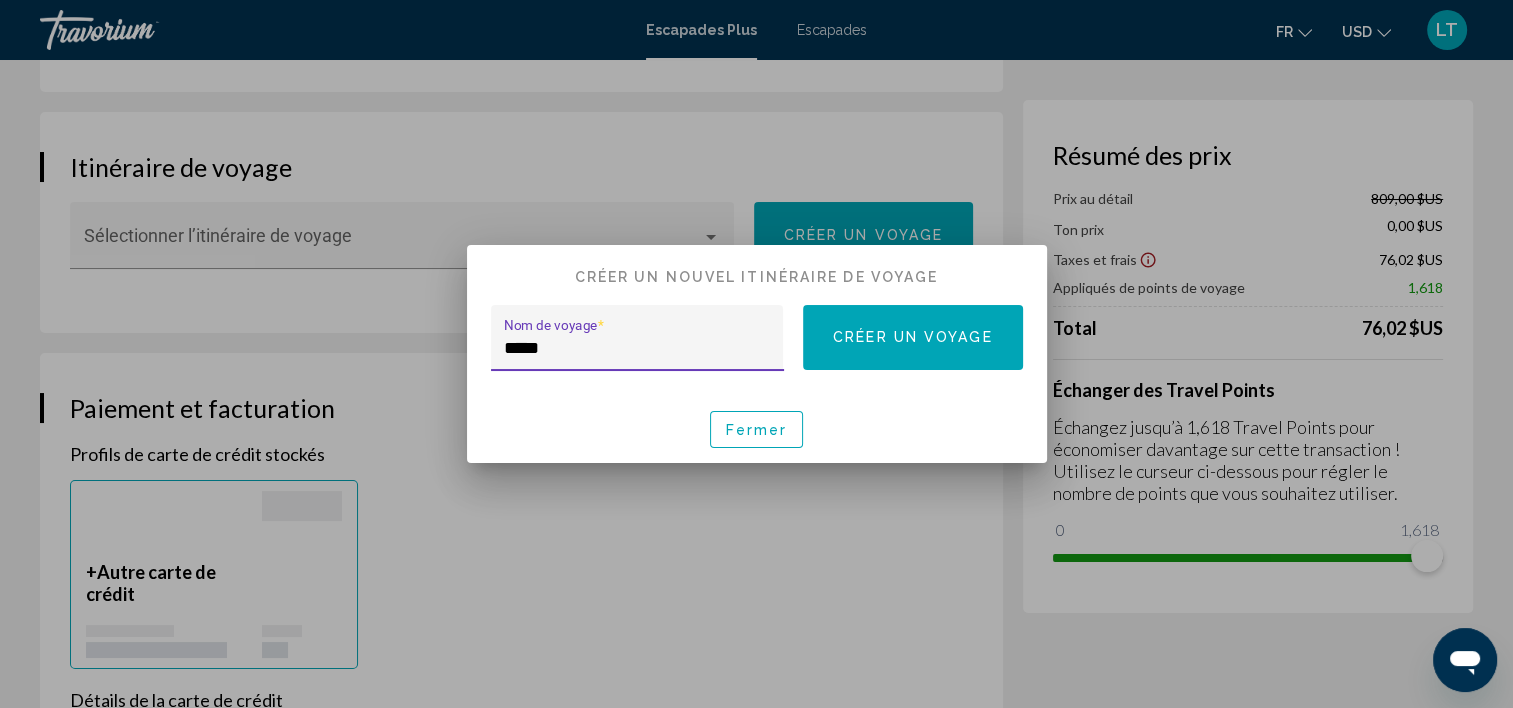 type on "*****" 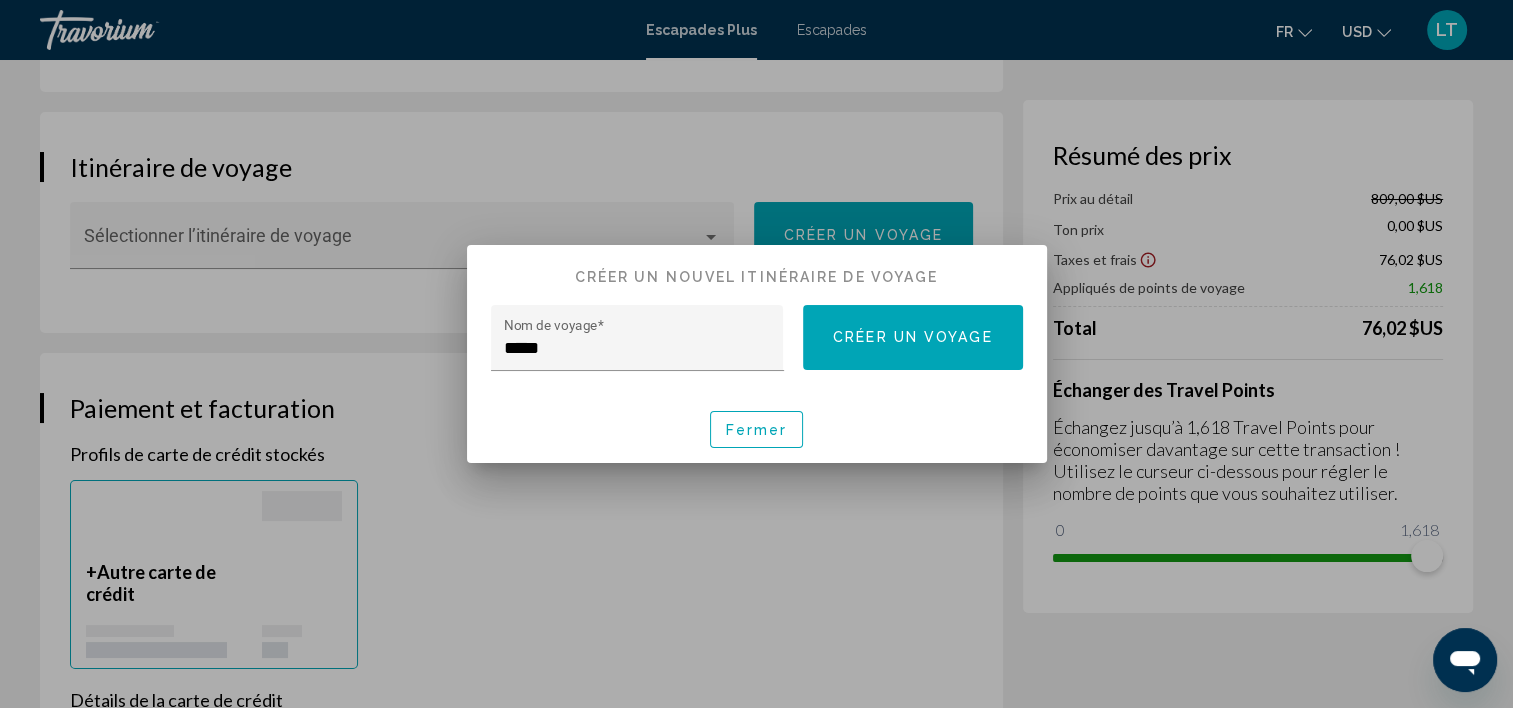click at bounding box center (756, 354) 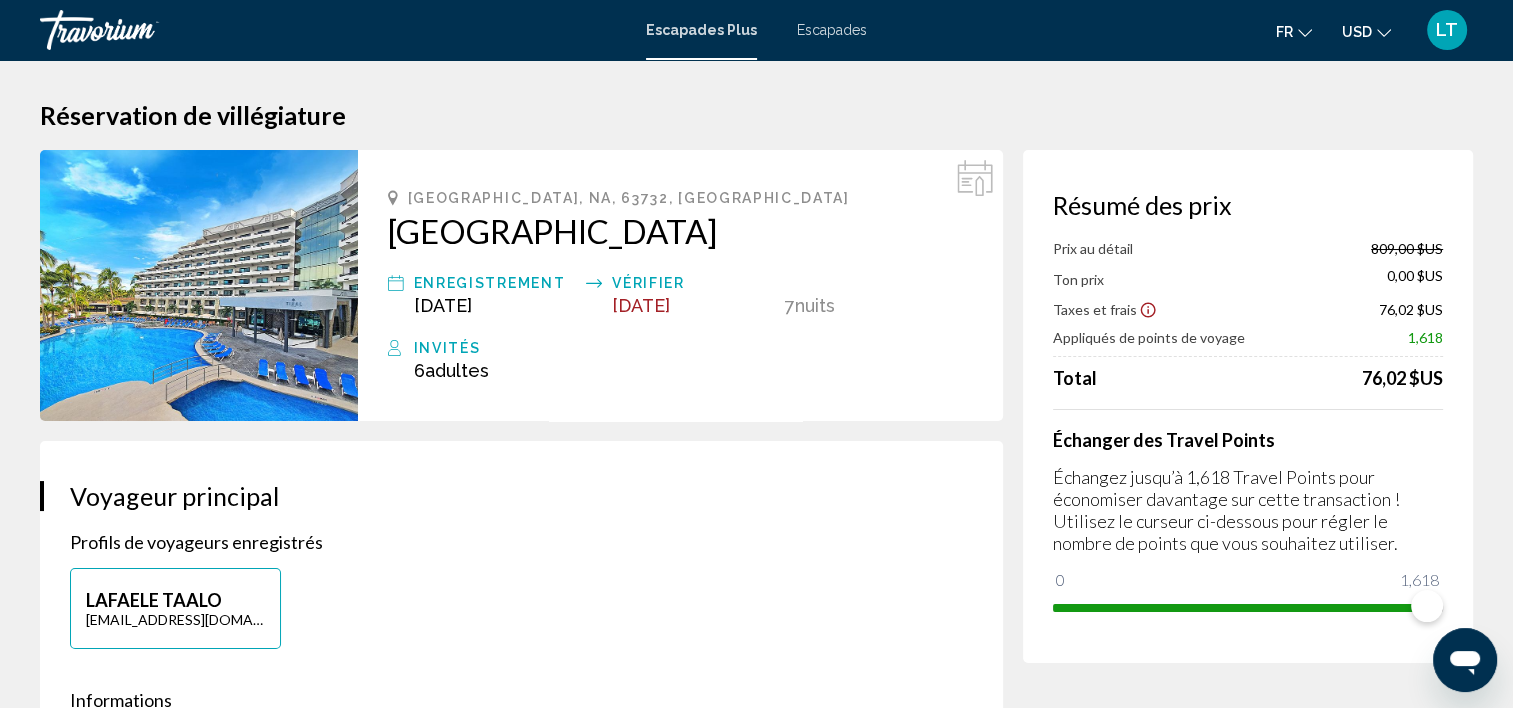 scroll, scrollTop: 1100, scrollLeft: 0, axis: vertical 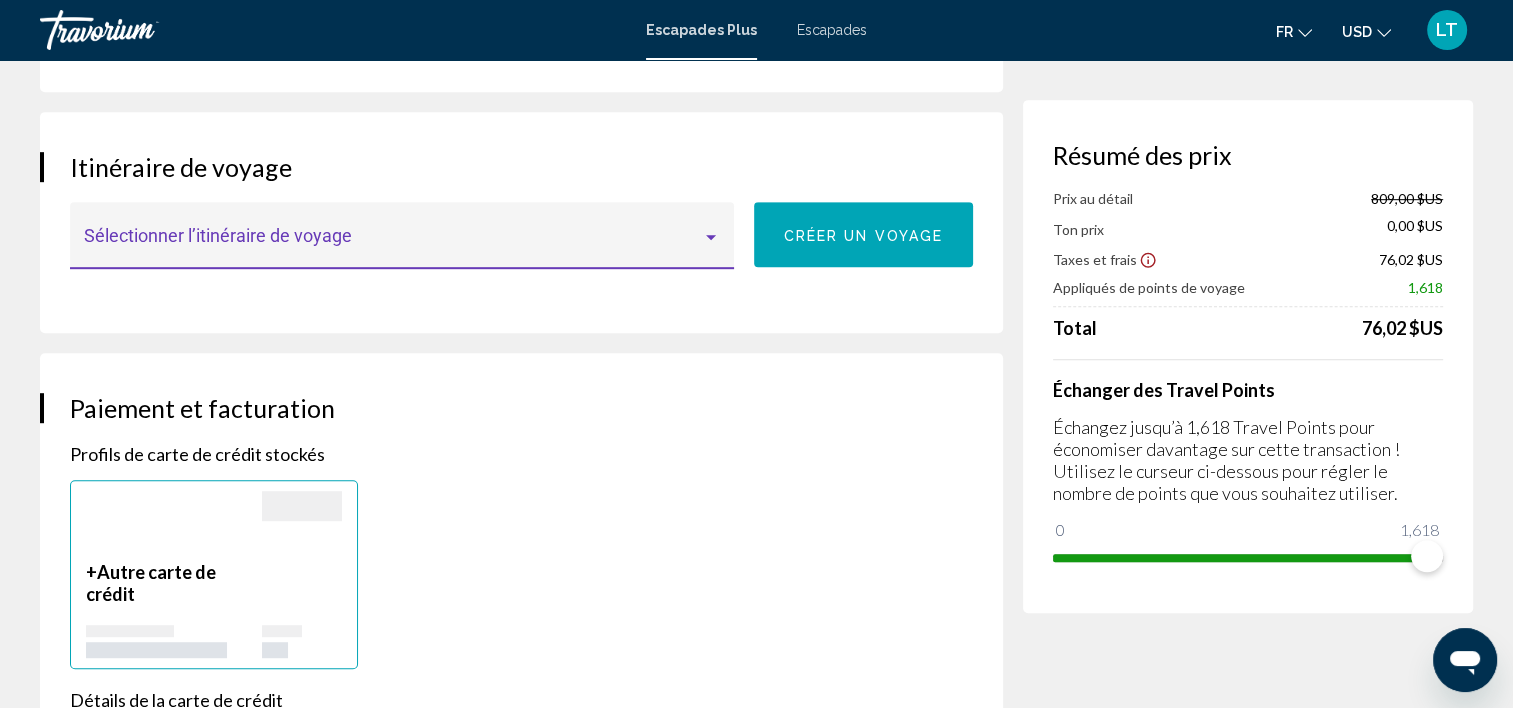 click at bounding box center [711, 237] 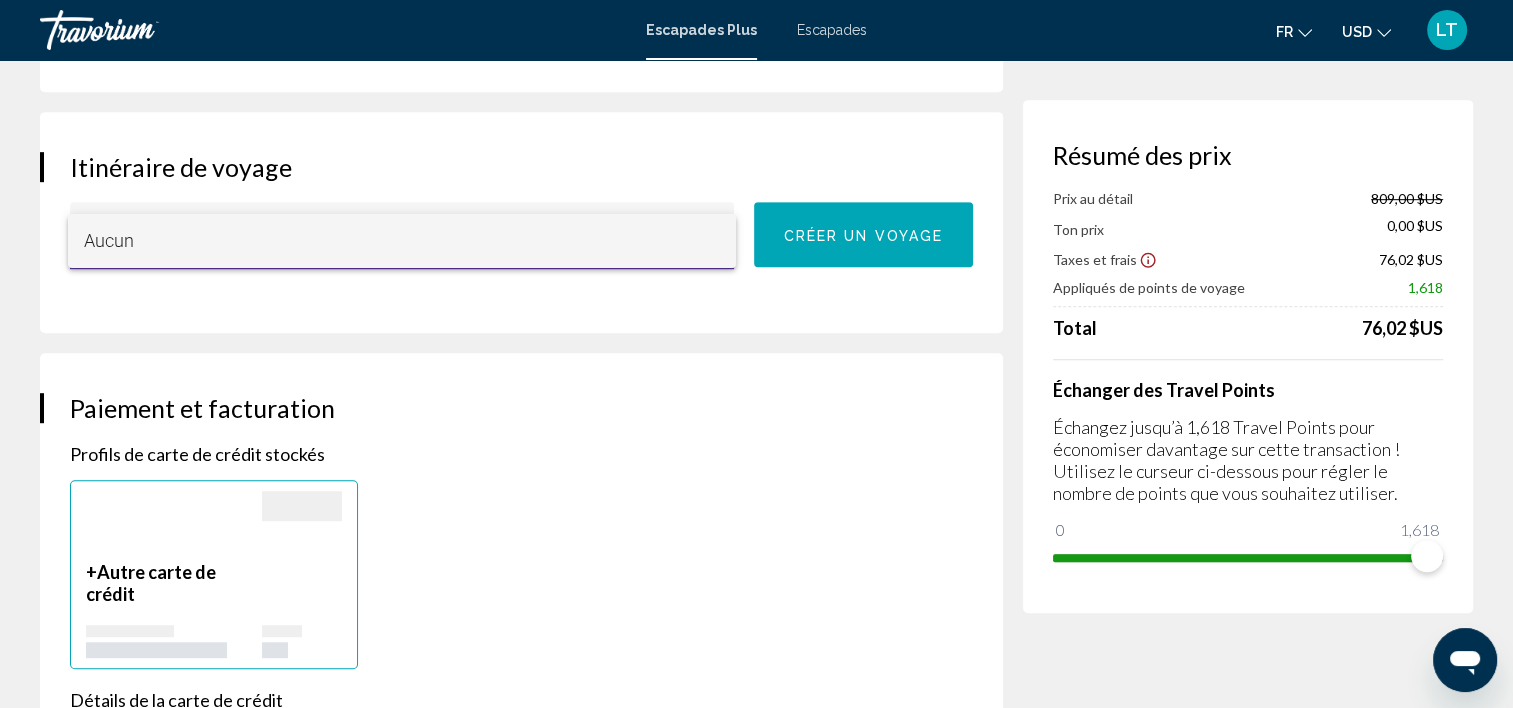click at bounding box center [756, 354] 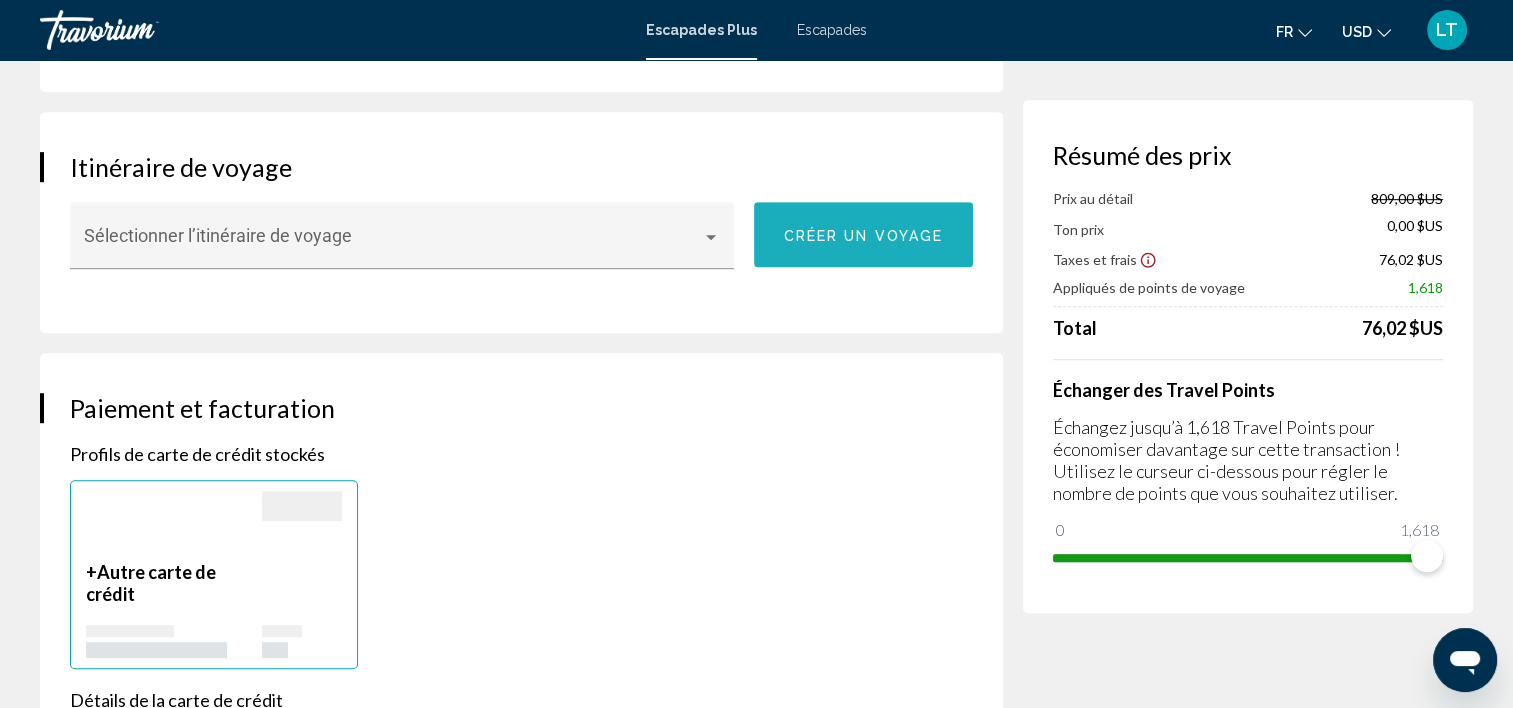 click on "Créer un voyage" at bounding box center [864, 235] 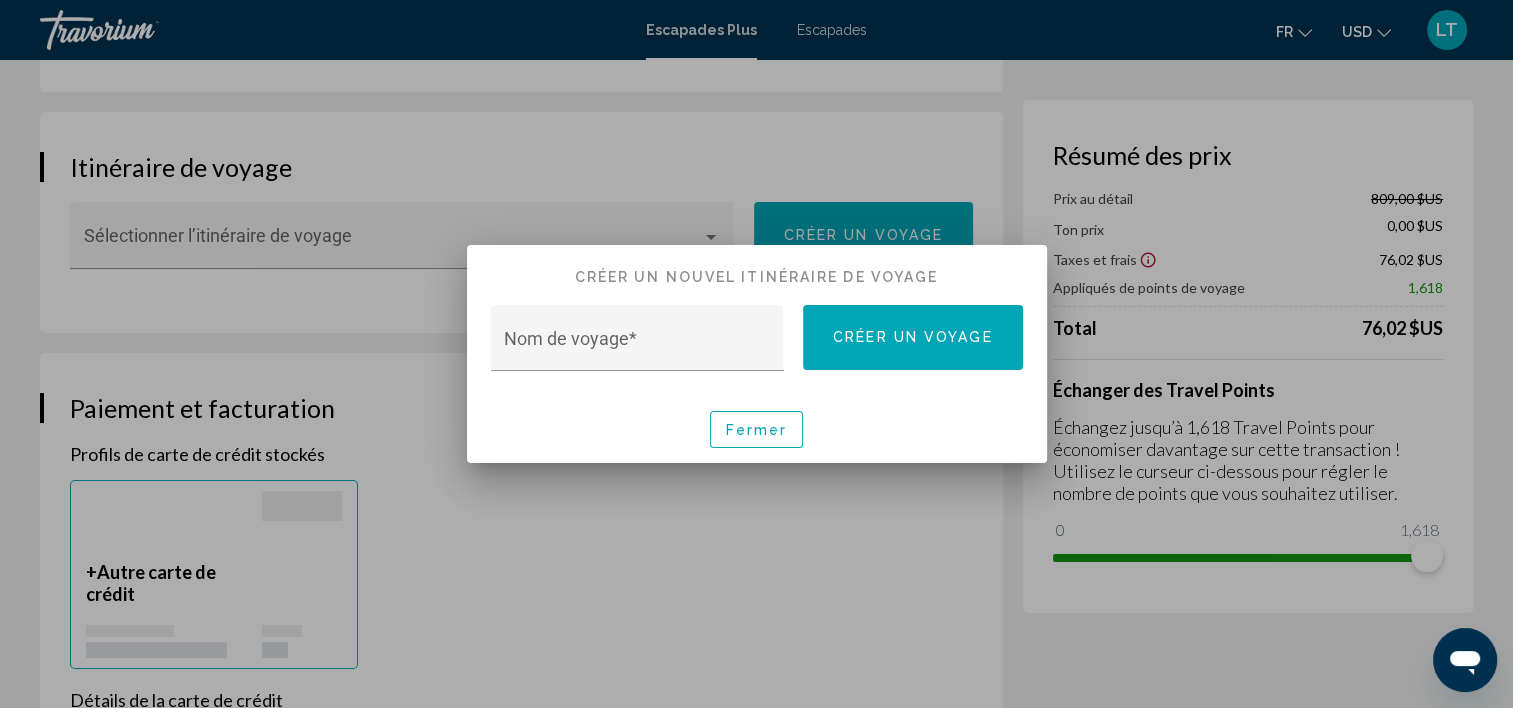 scroll, scrollTop: 0, scrollLeft: 0, axis: both 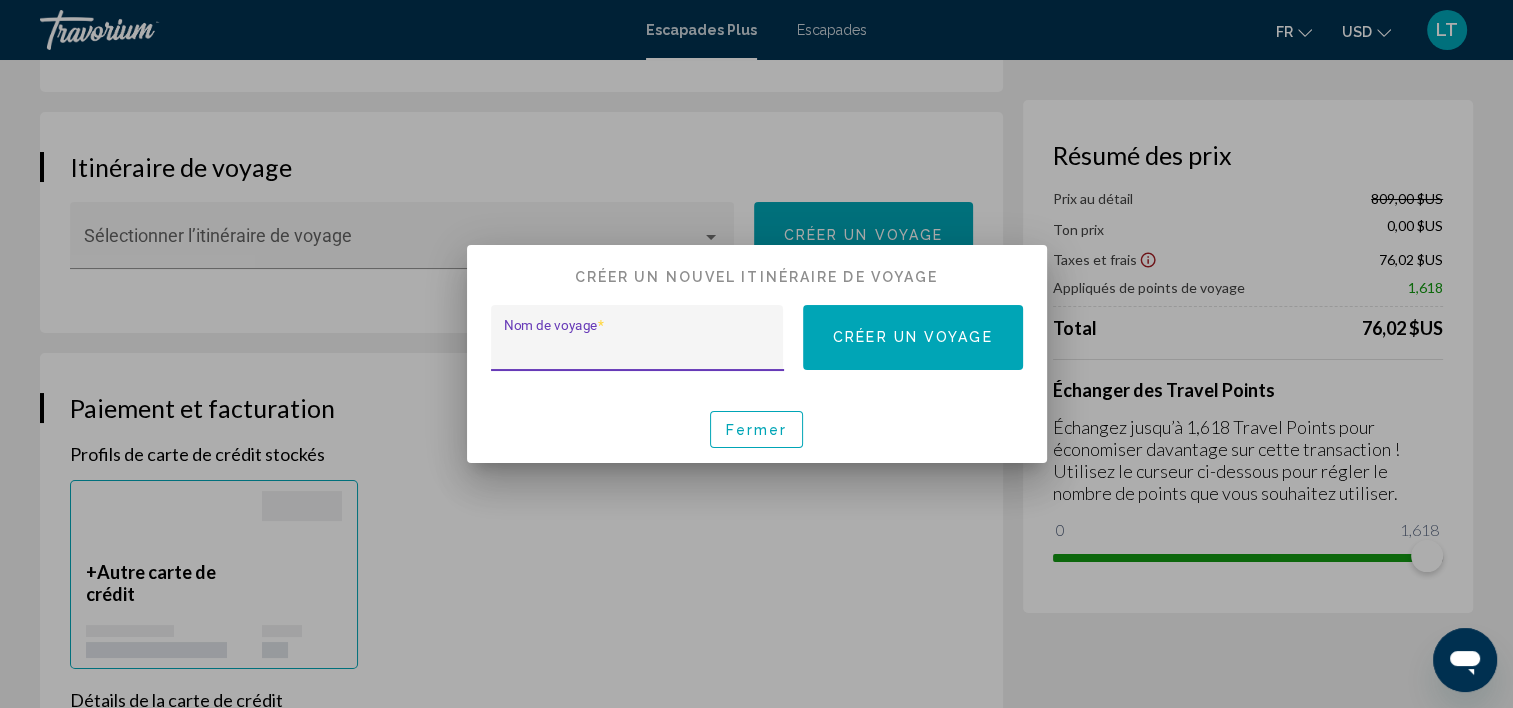 click on "Nom de voyage  *" at bounding box center [637, 348] 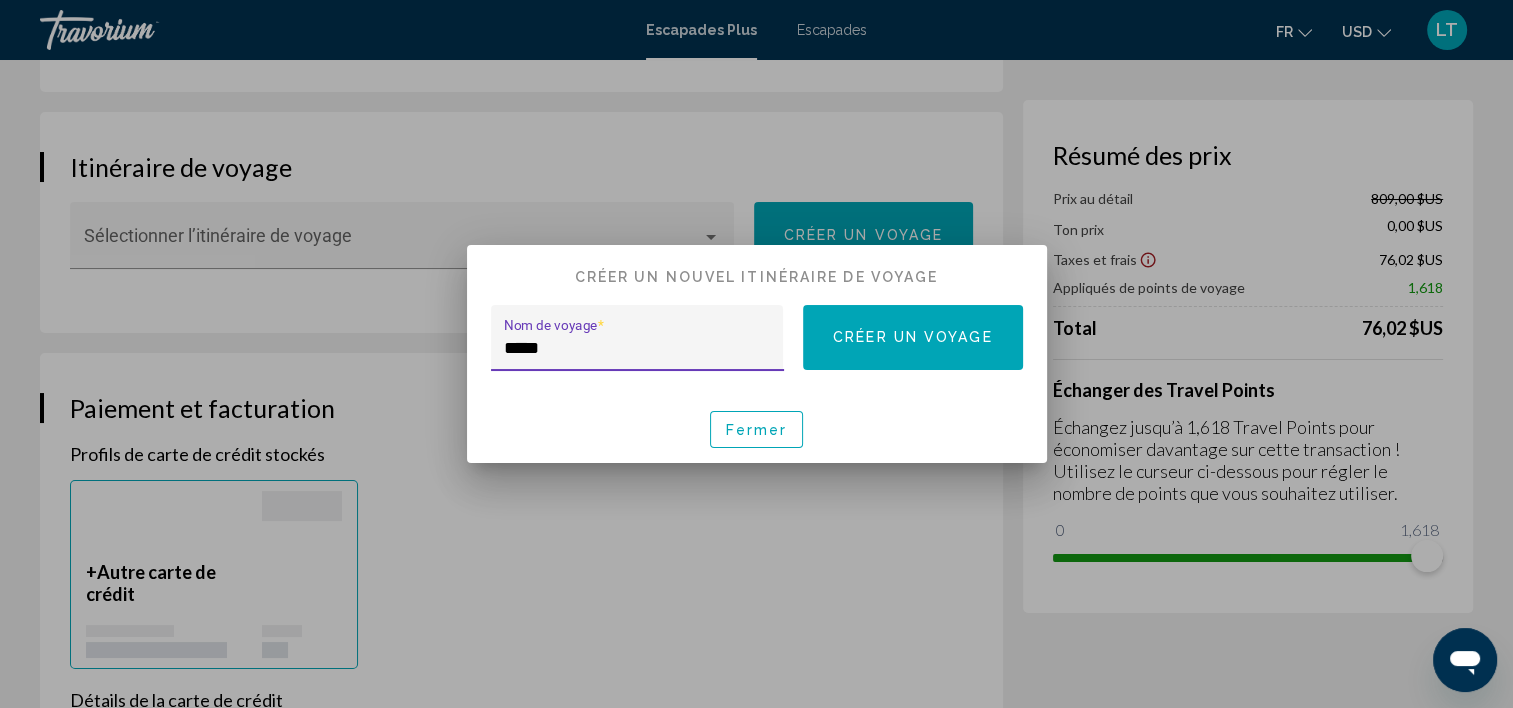 type on "*****" 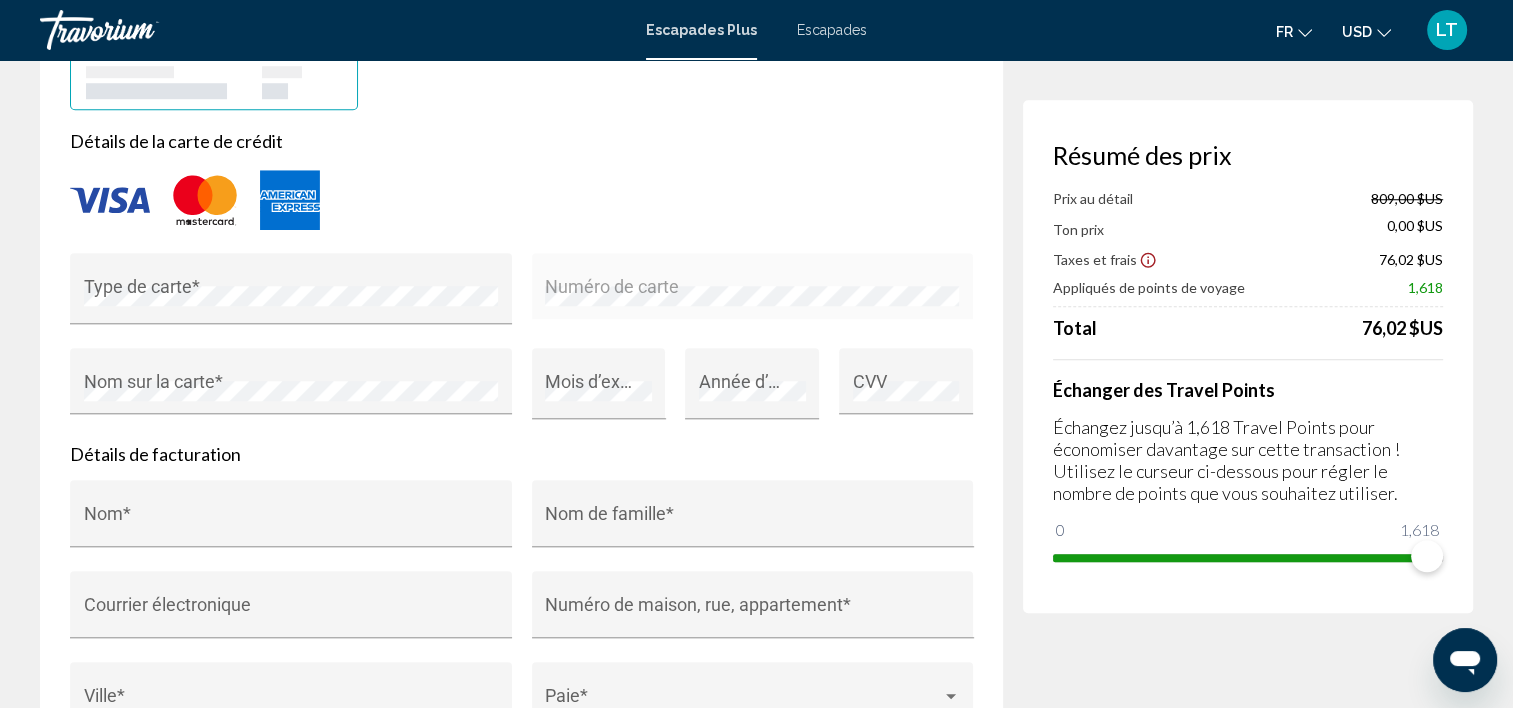 scroll, scrollTop: 1600, scrollLeft: 0, axis: vertical 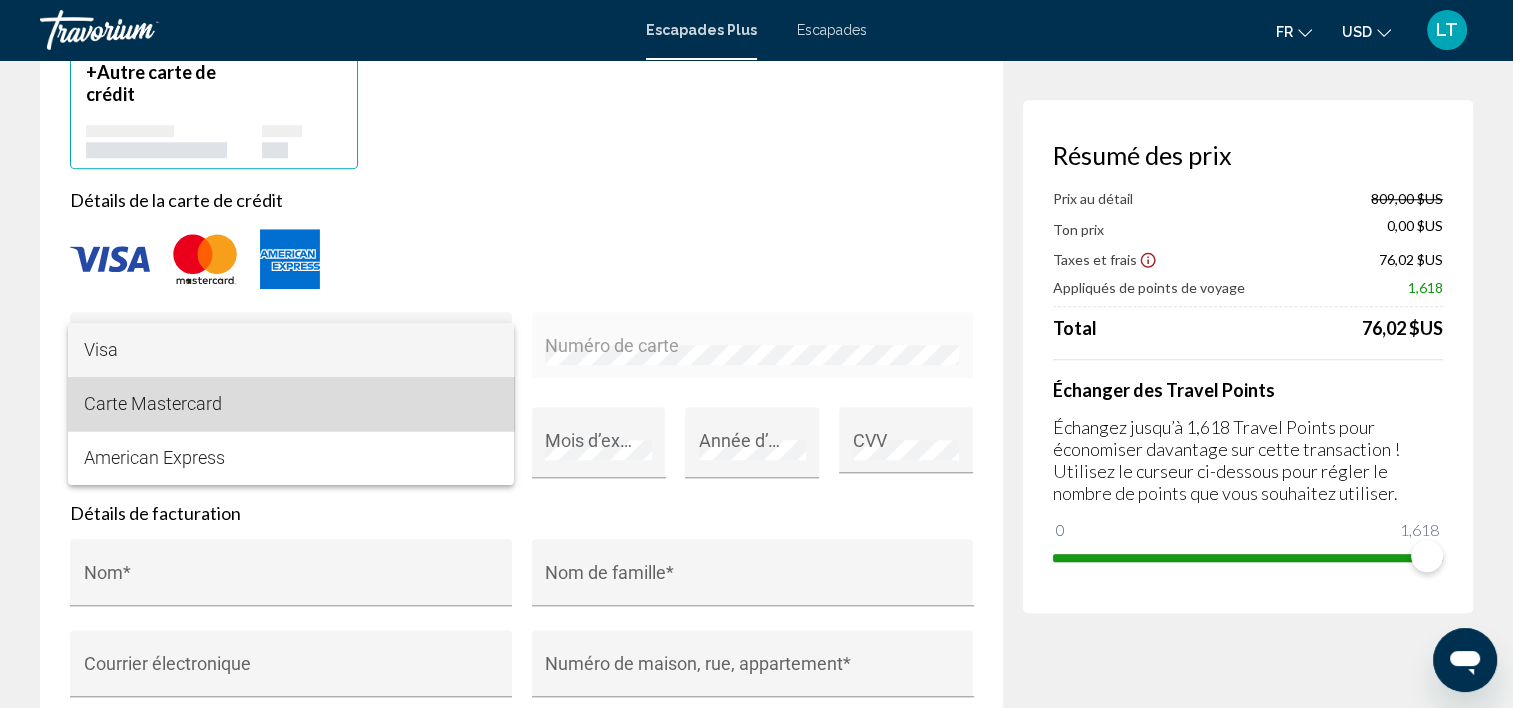 click on "Carte Mastercard" at bounding box center (291, 404) 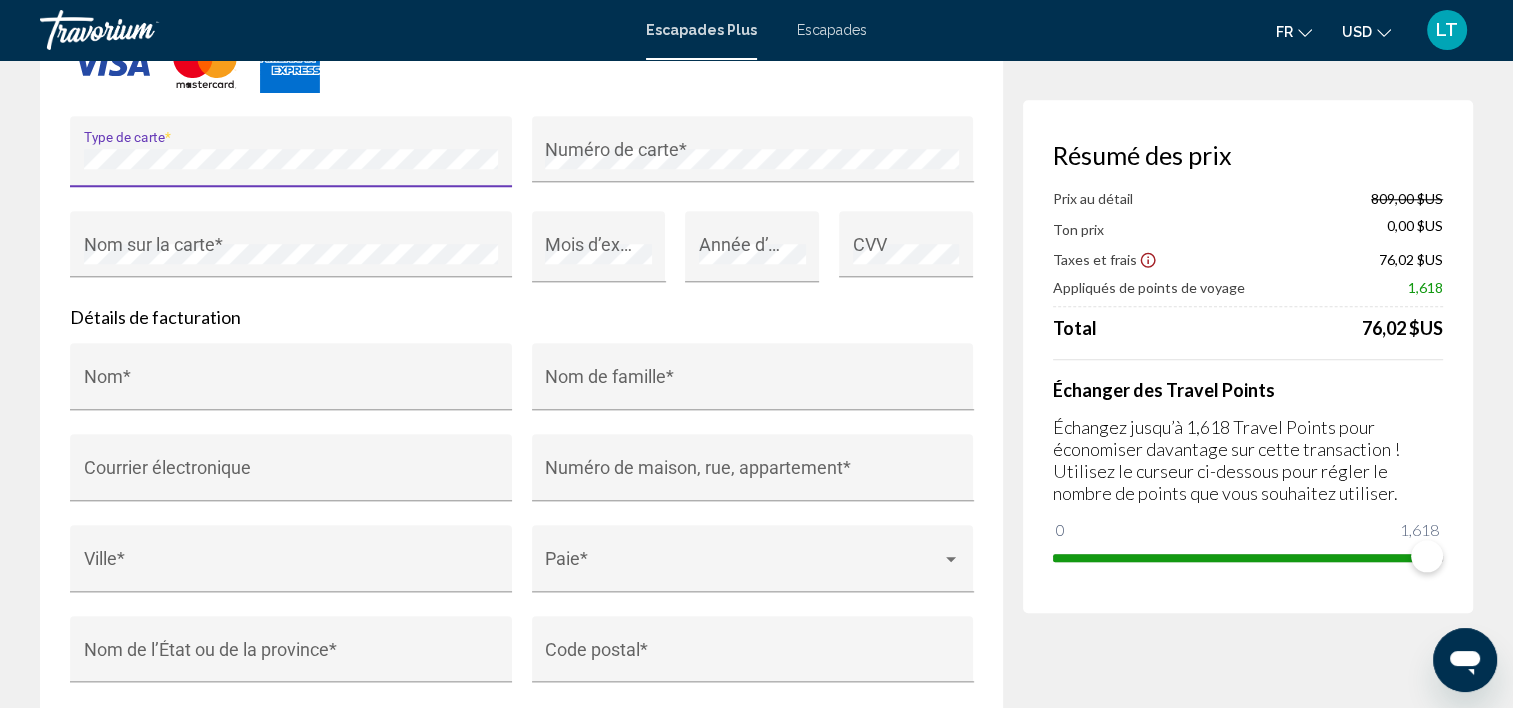 scroll, scrollTop: 1800, scrollLeft: 0, axis: vertical 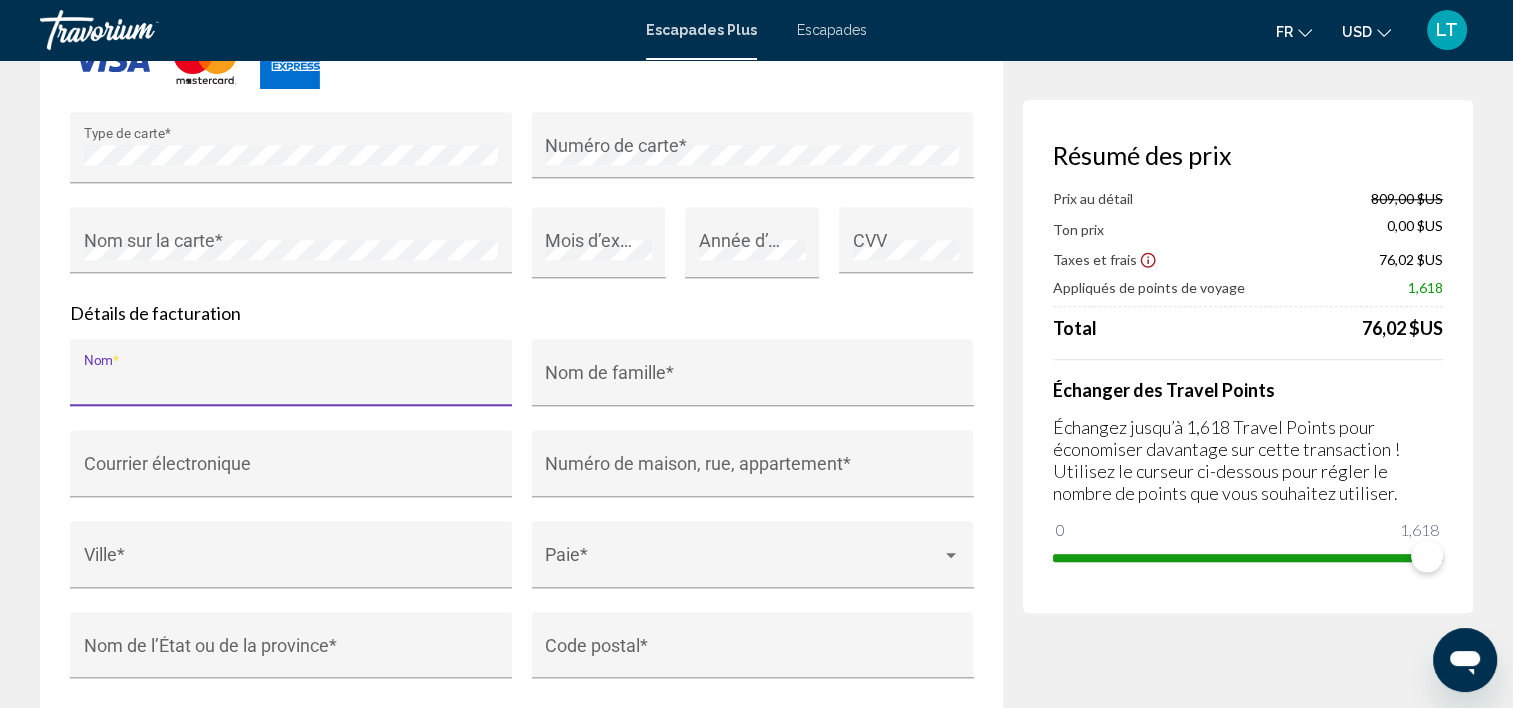 click on "Nom  *" at bounding box center (291, 382) 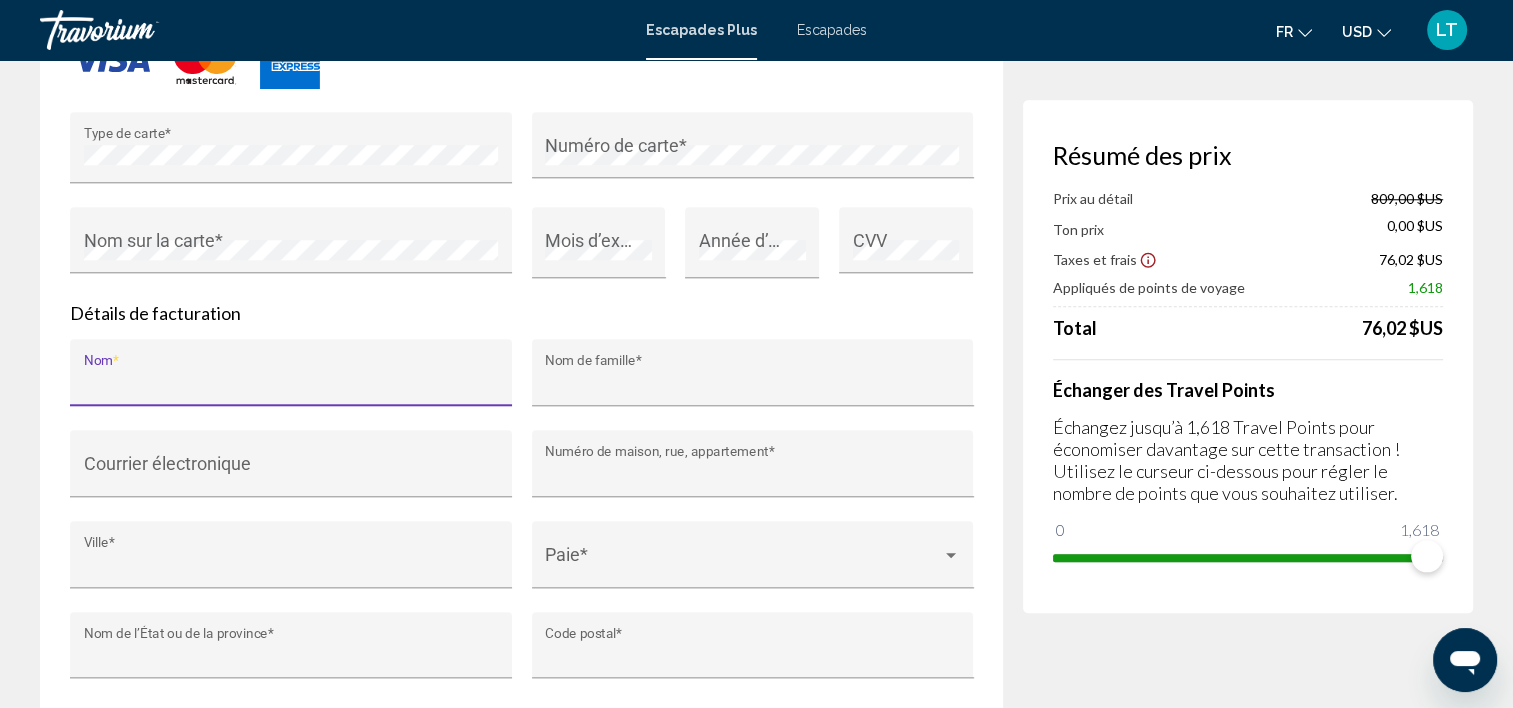 type on "*******" 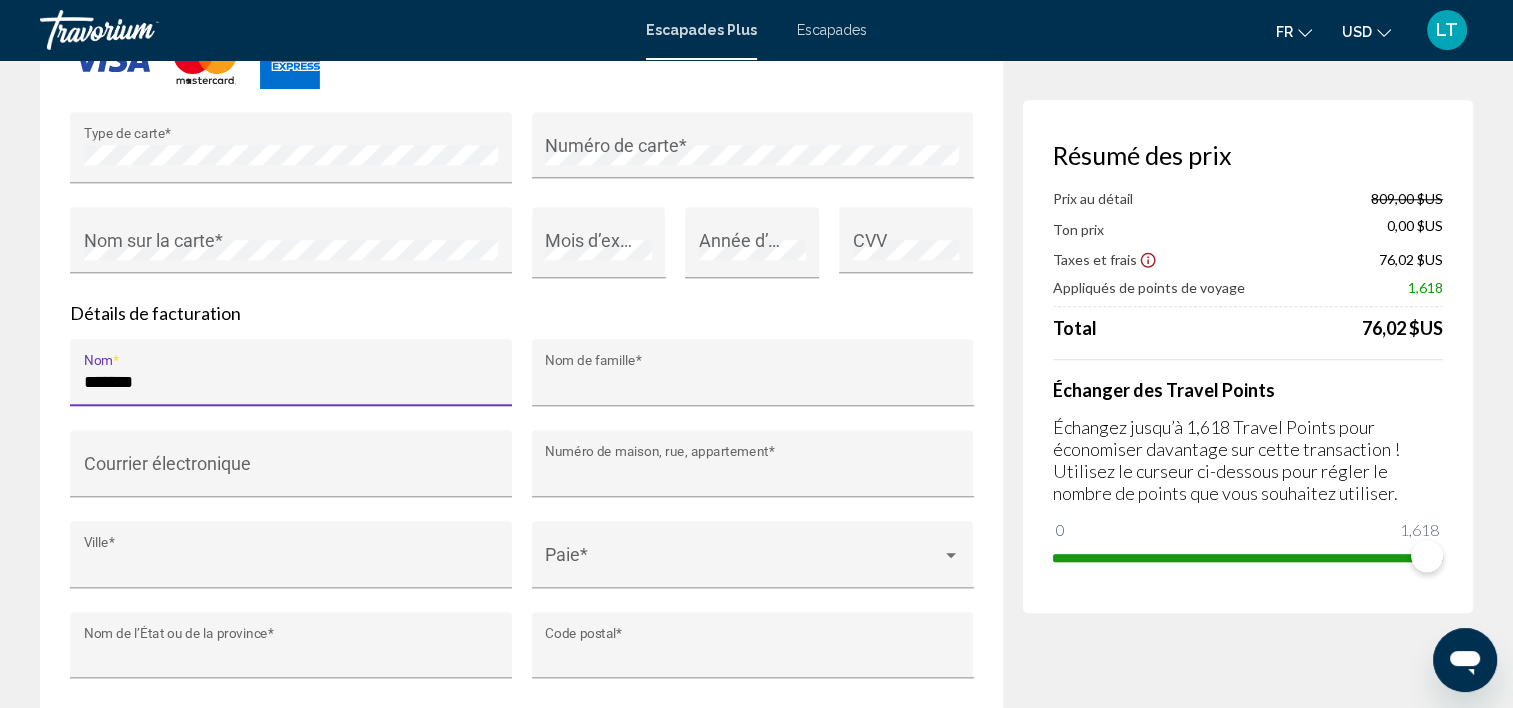 type on "*****" 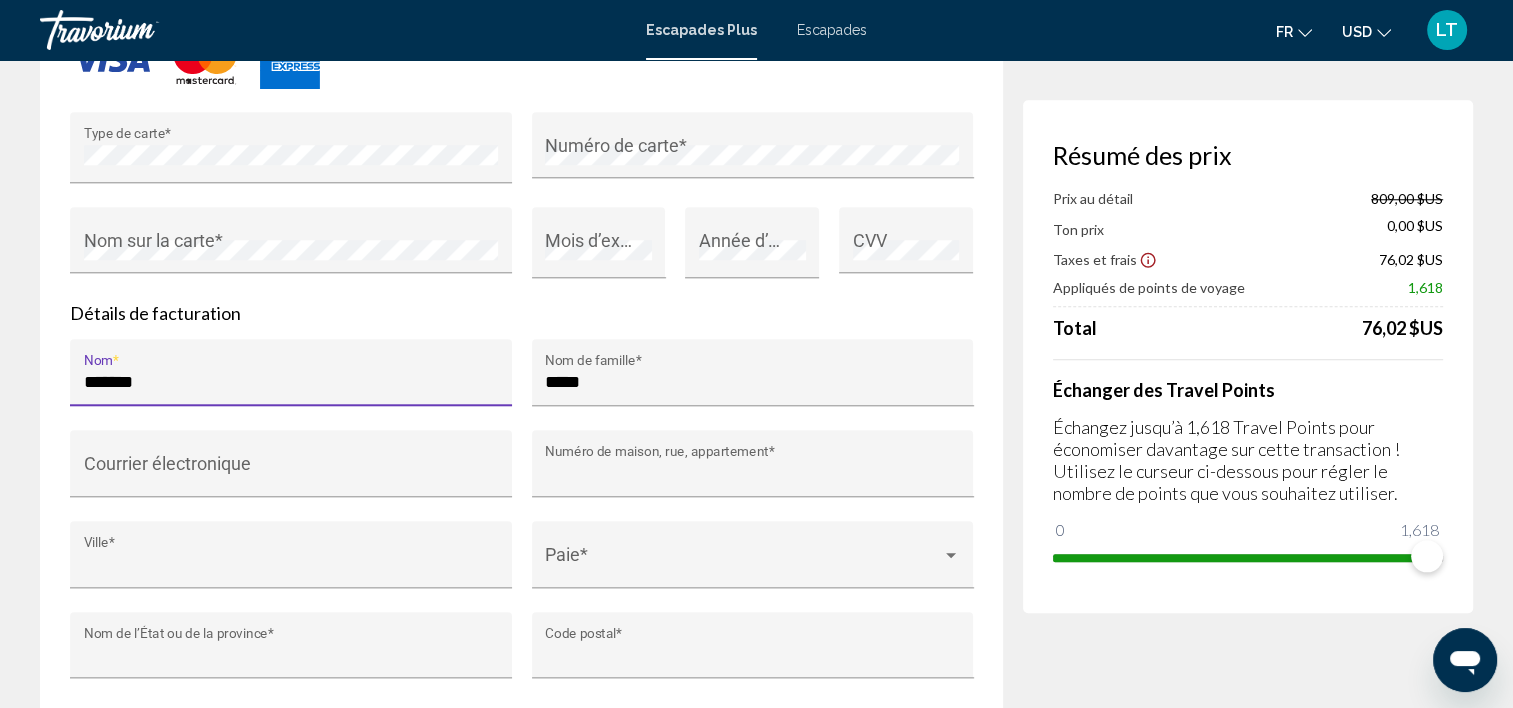 type on "**********" 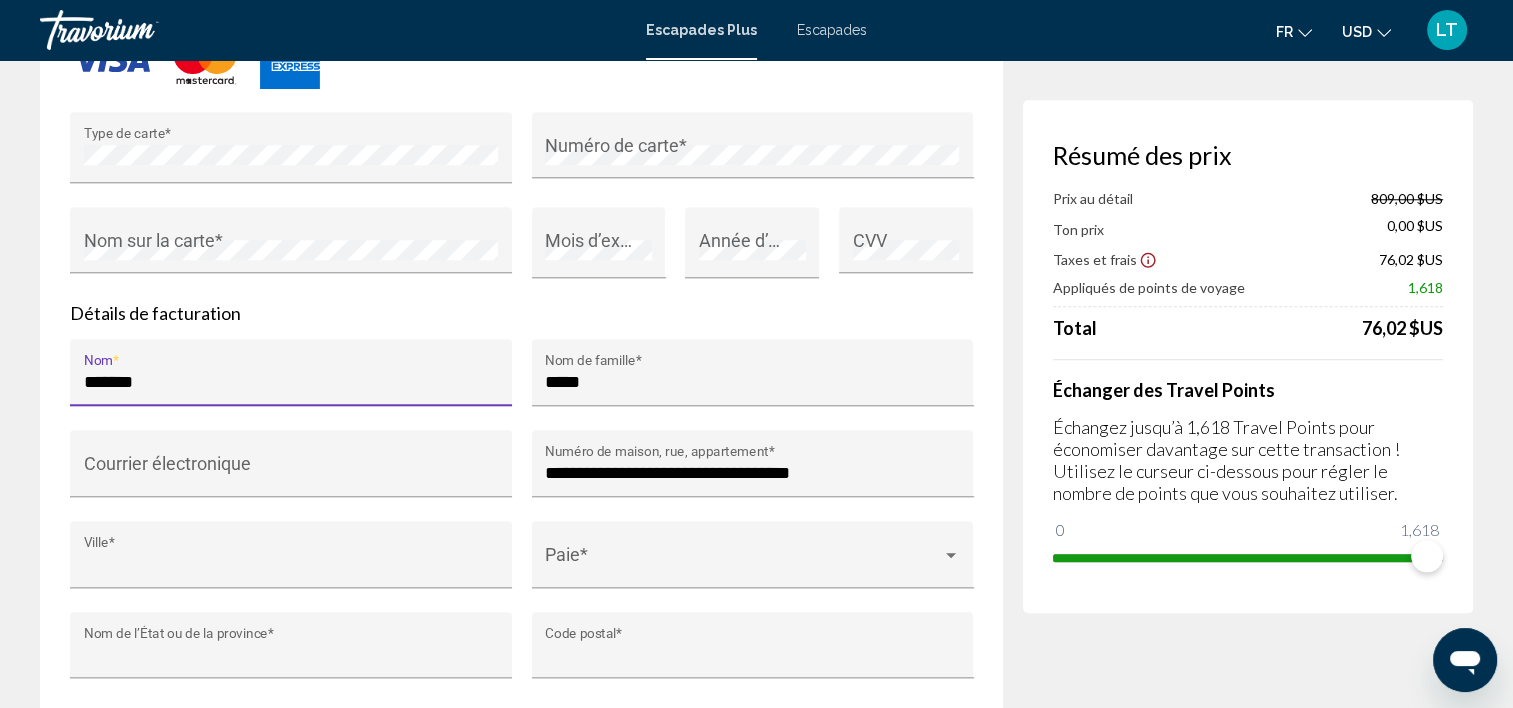 type on "**********" 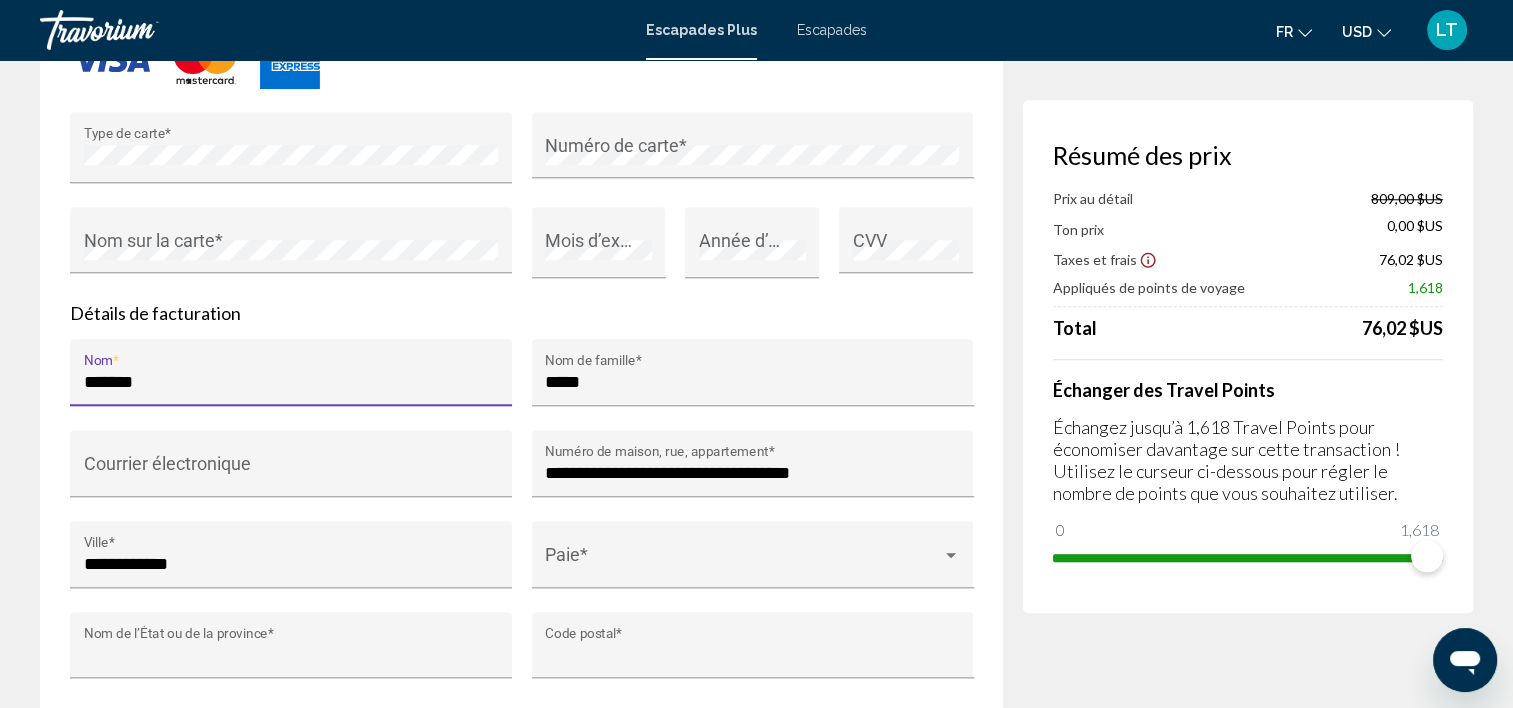 type on "**********" 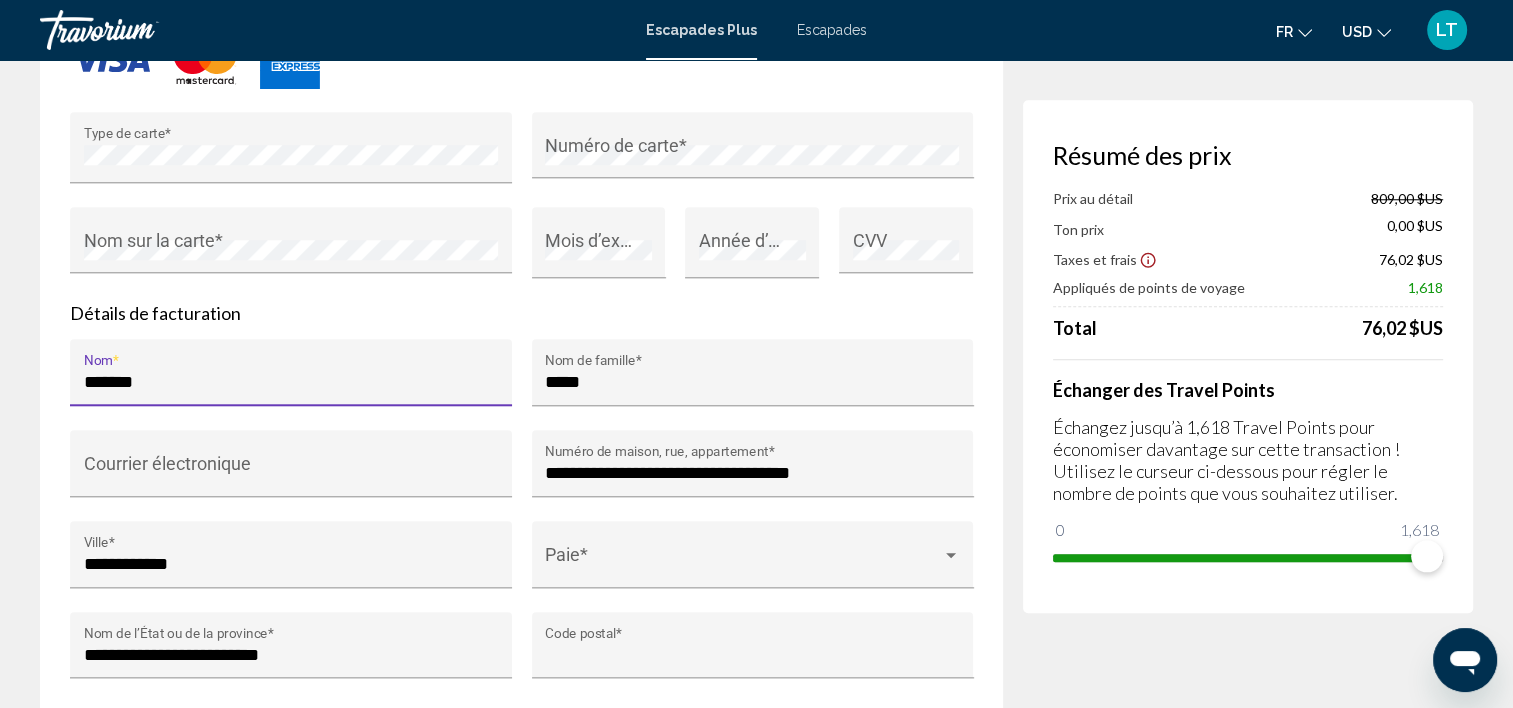 type on "*****" 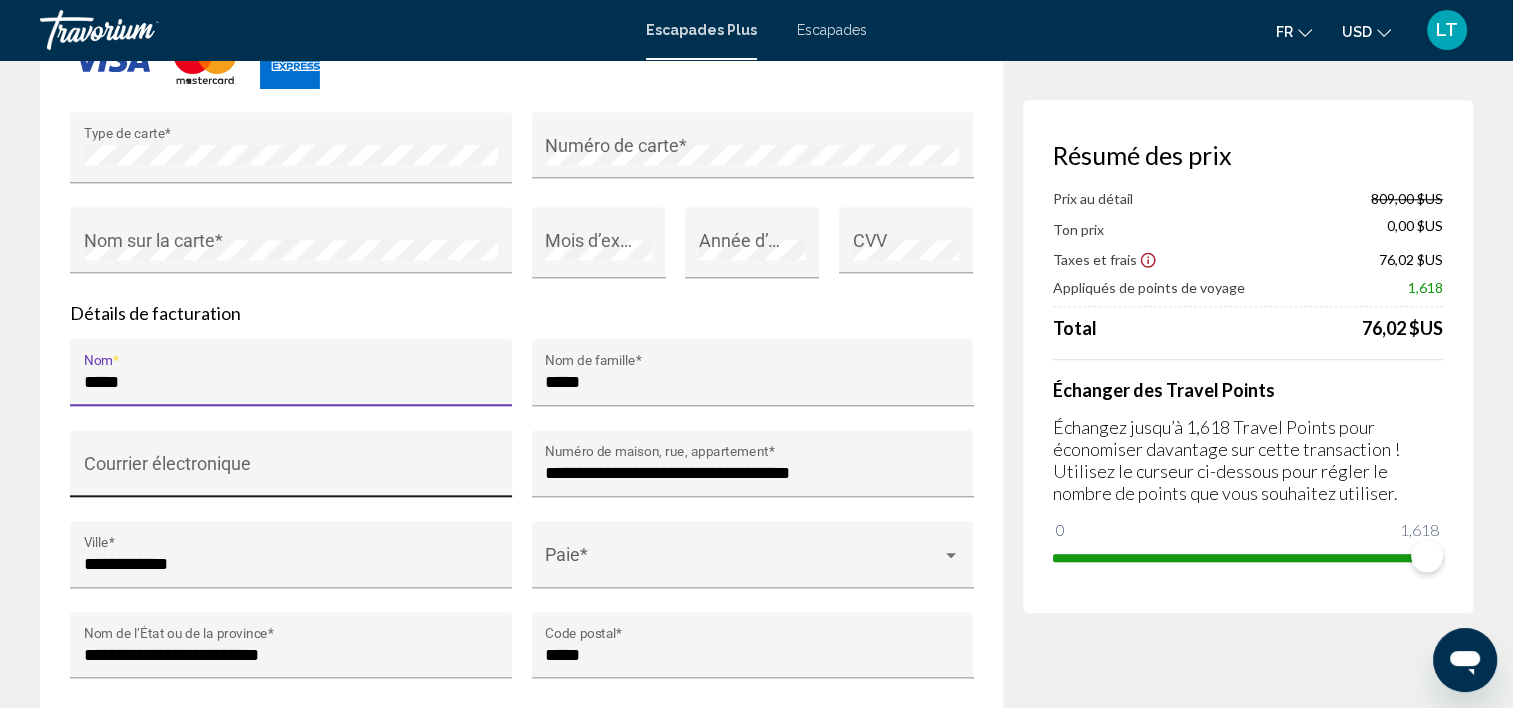 type on "*****" 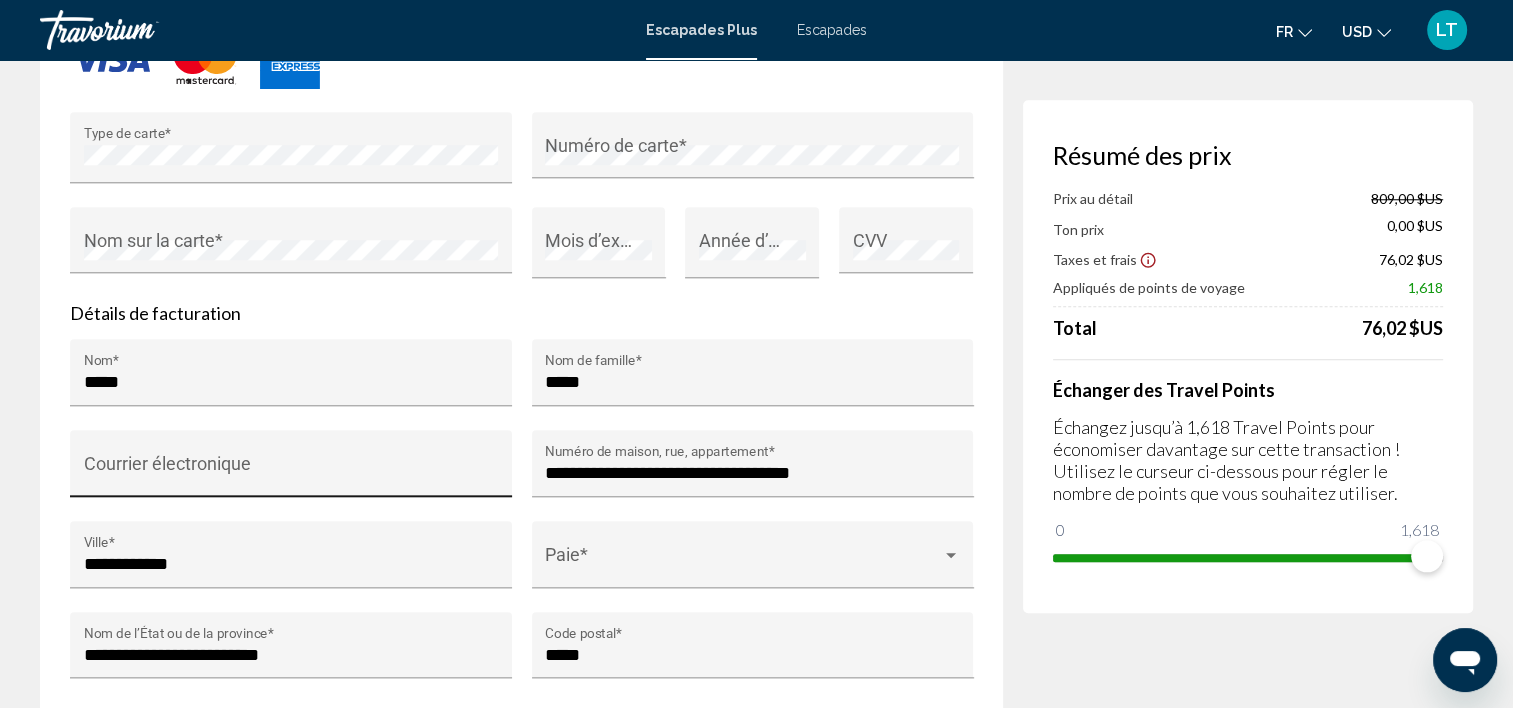 click on "Courrier électronique" at bounding box center (291, 463) 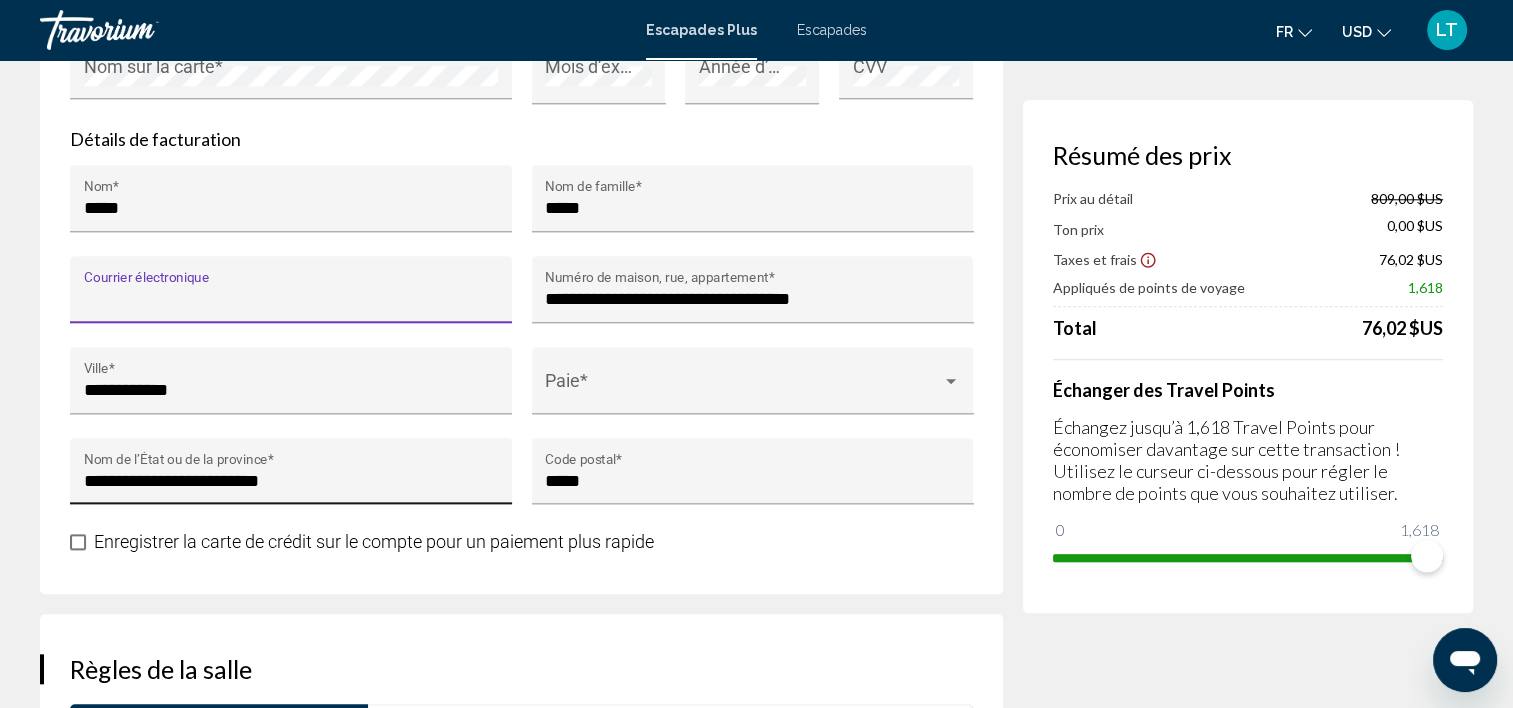scroll, scrollTop: 2000, scrollLeft: 0, axis: vertical 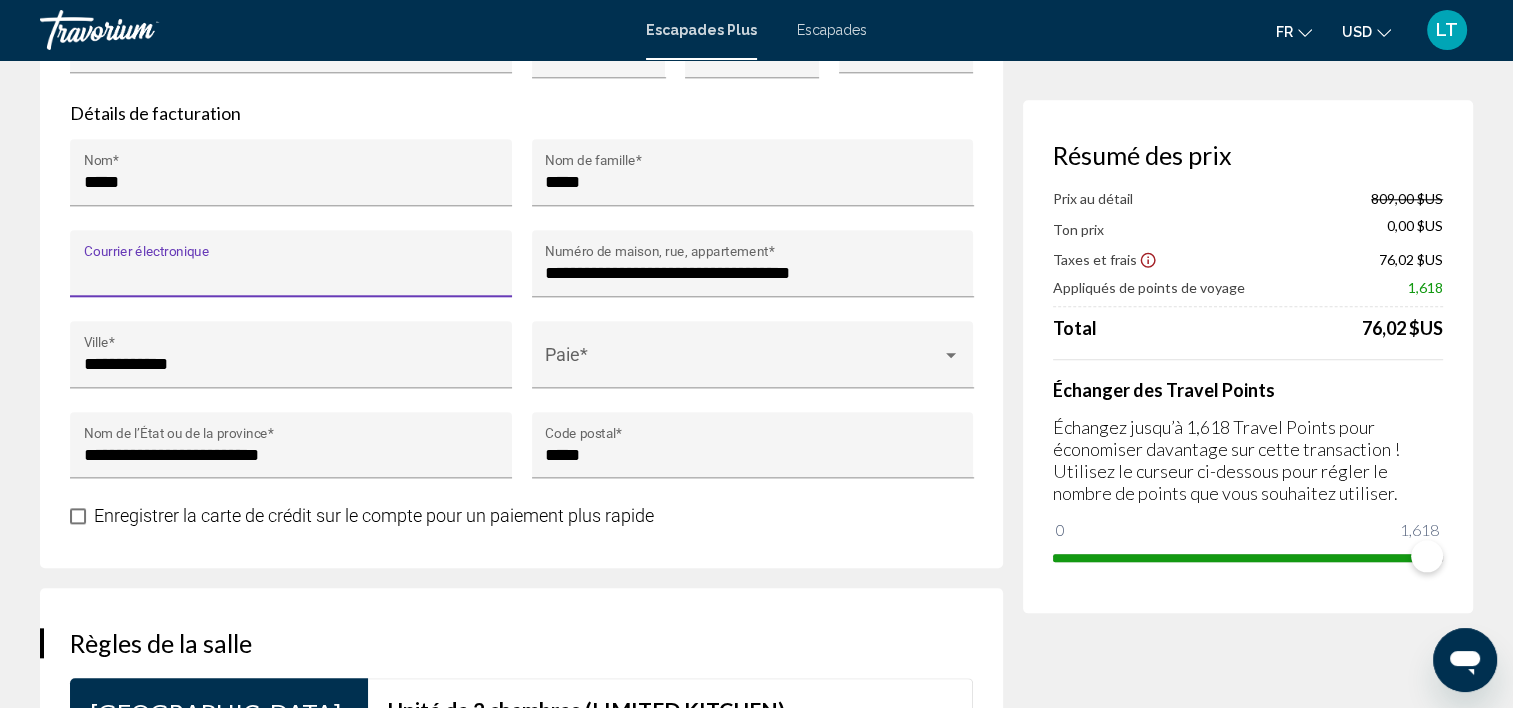 click on "**********" at bounding box center [521, 10] 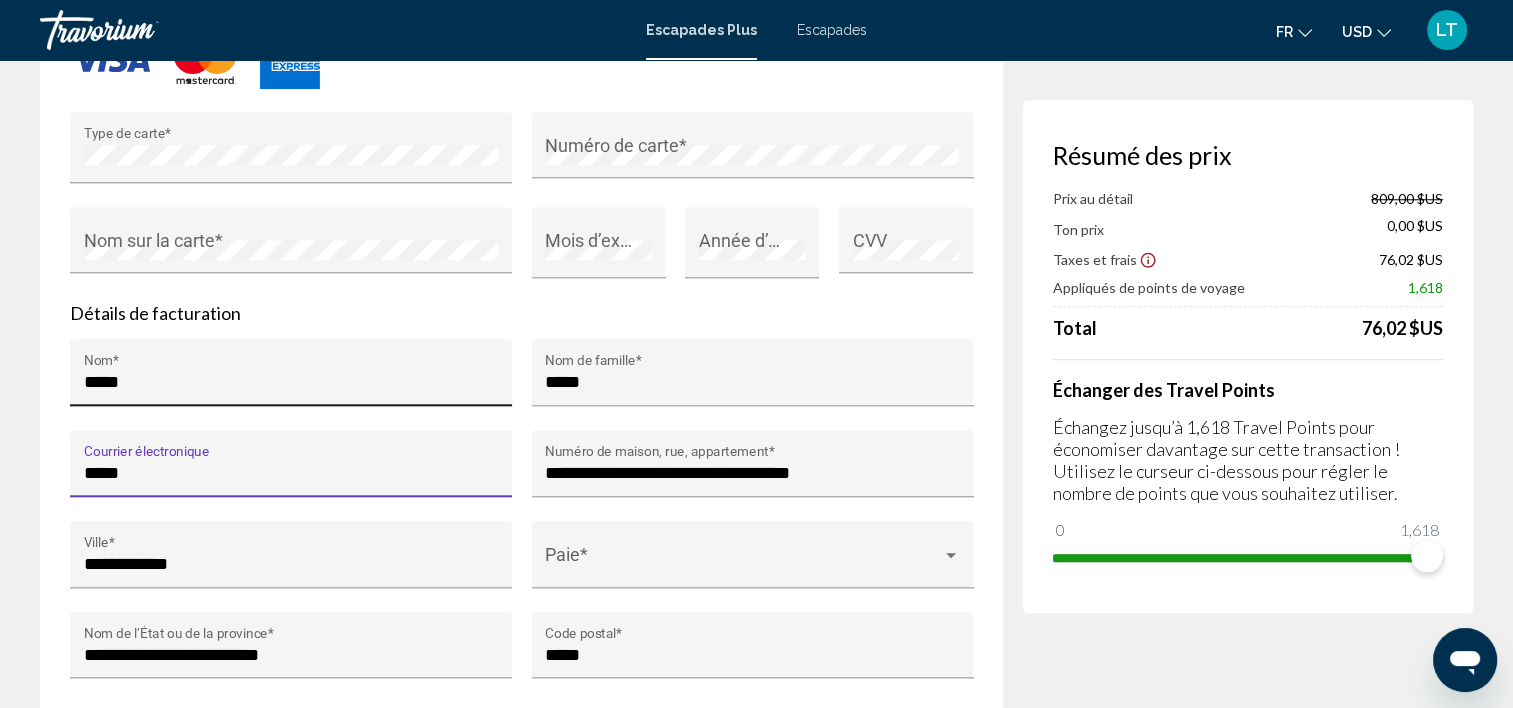 scroll, scrollTop: 2000, scrollLeft: 0, axis: vertical 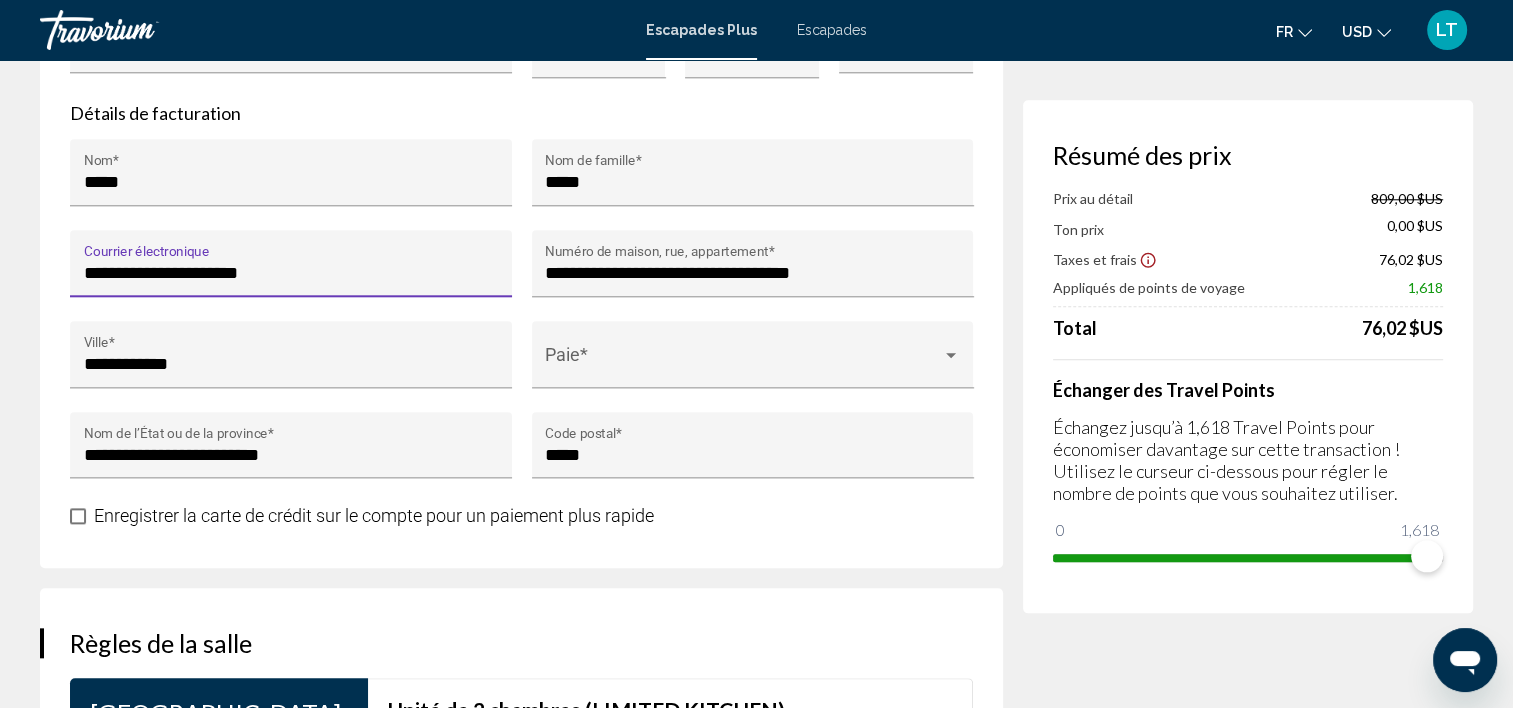 type on "**********" 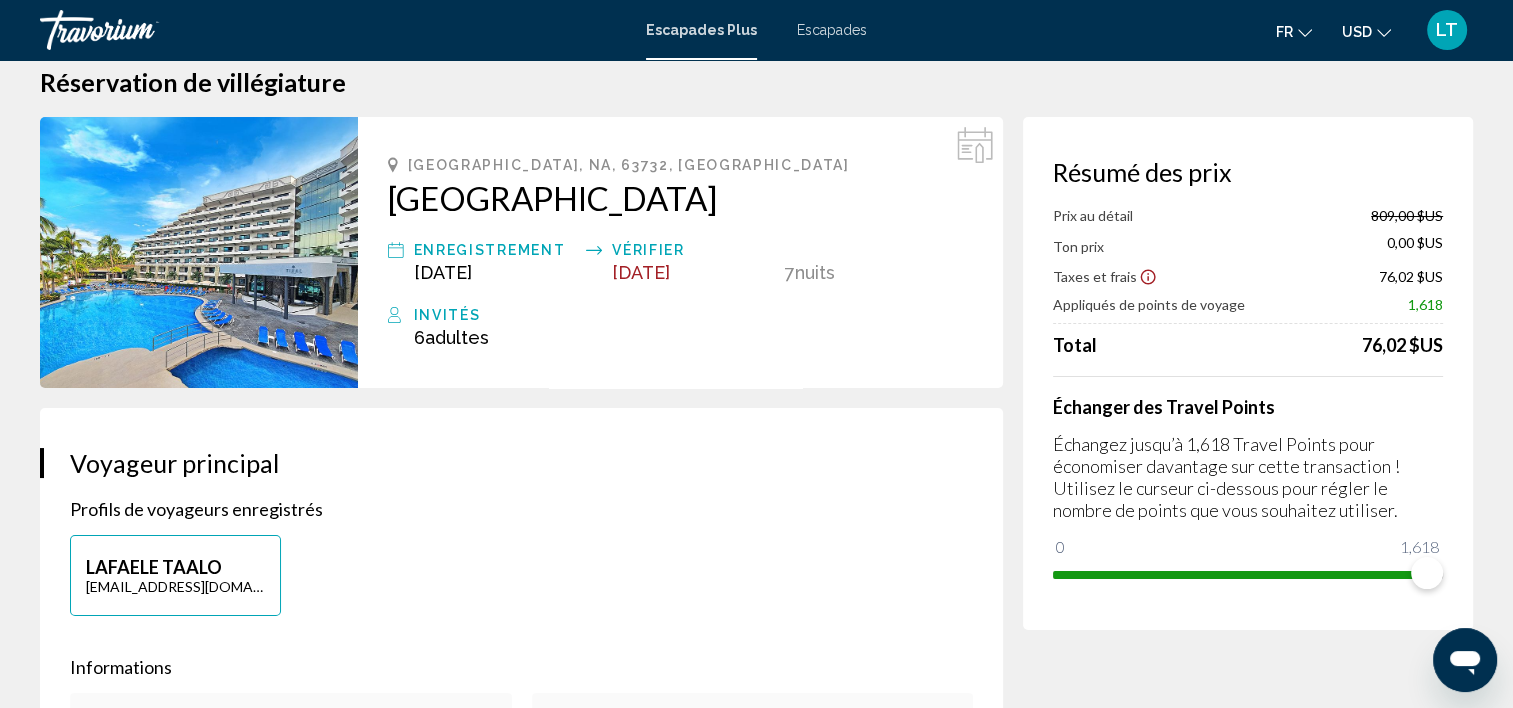 scroll, scrollTop: 0, scrollLeft: 0, axis: both 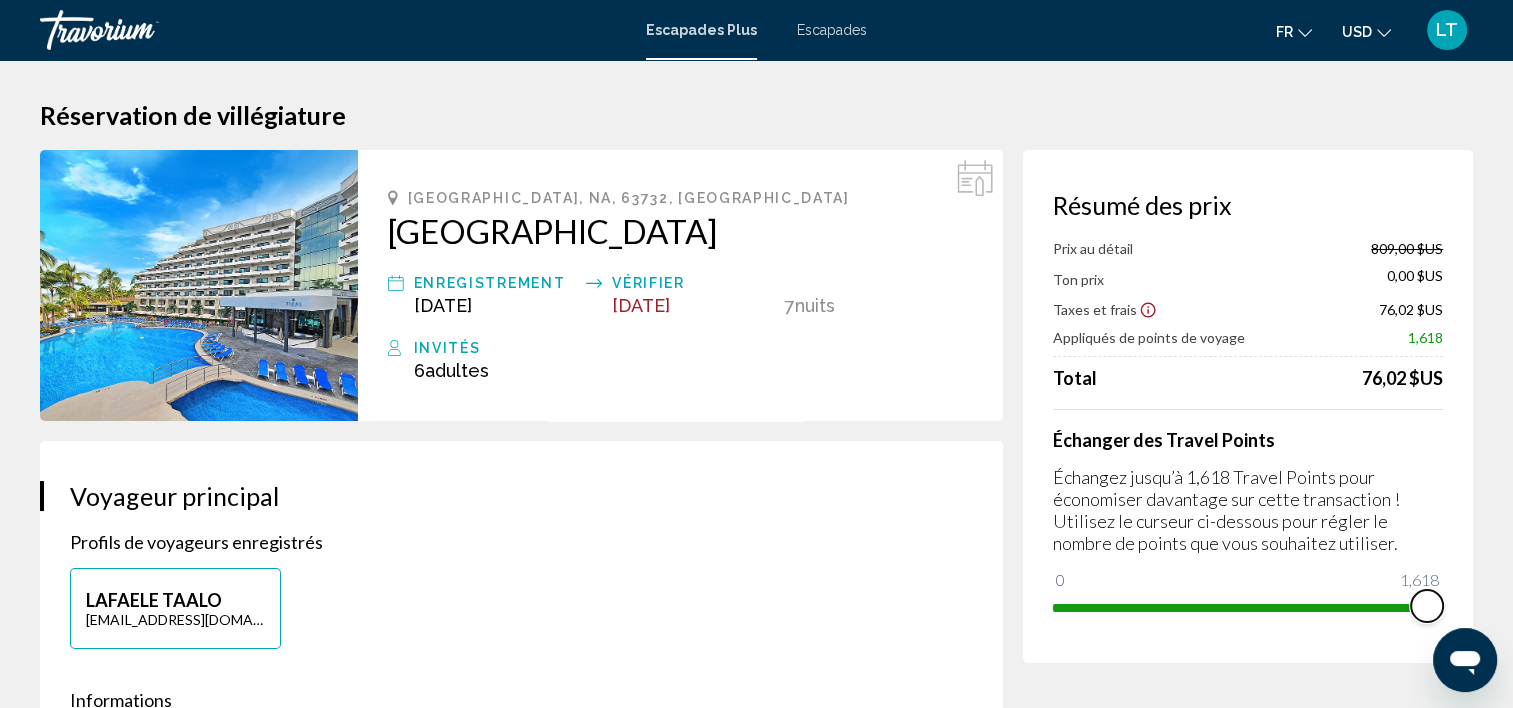 drag, startPoint x: 1420, startPoint y: 604, endPoint x: 1482, endPoint y: 590, distance: 63.560993 